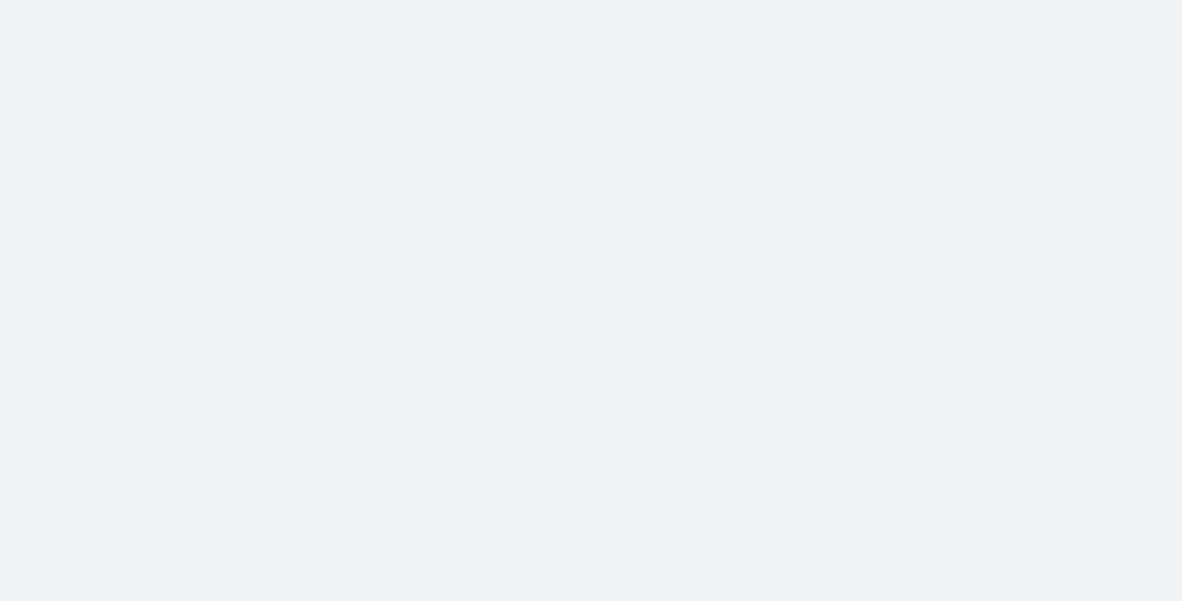 scroll, scrollTop: 0, scrollLeft: 0, axis: both 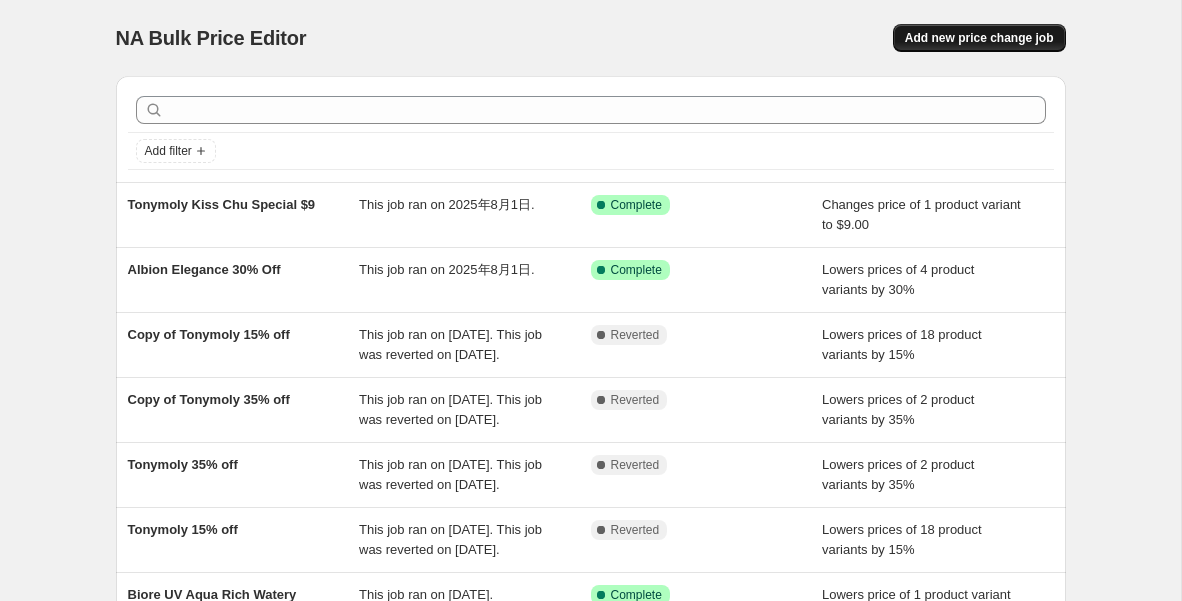 click on "Add new price change job" at bounding box center (979, 38) 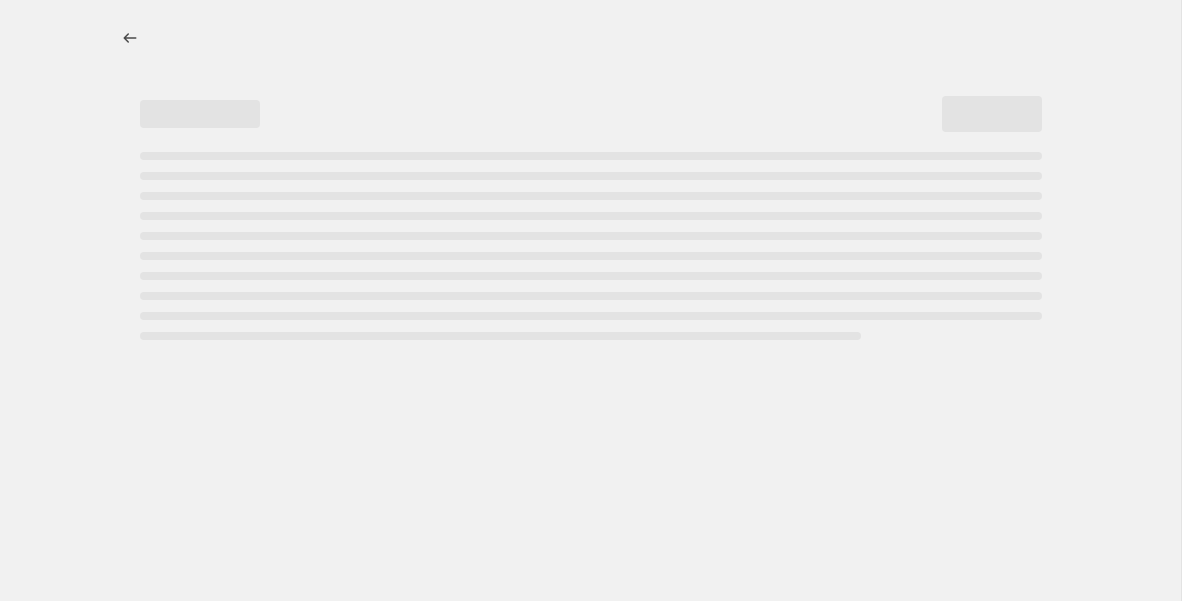 select on "percentage" 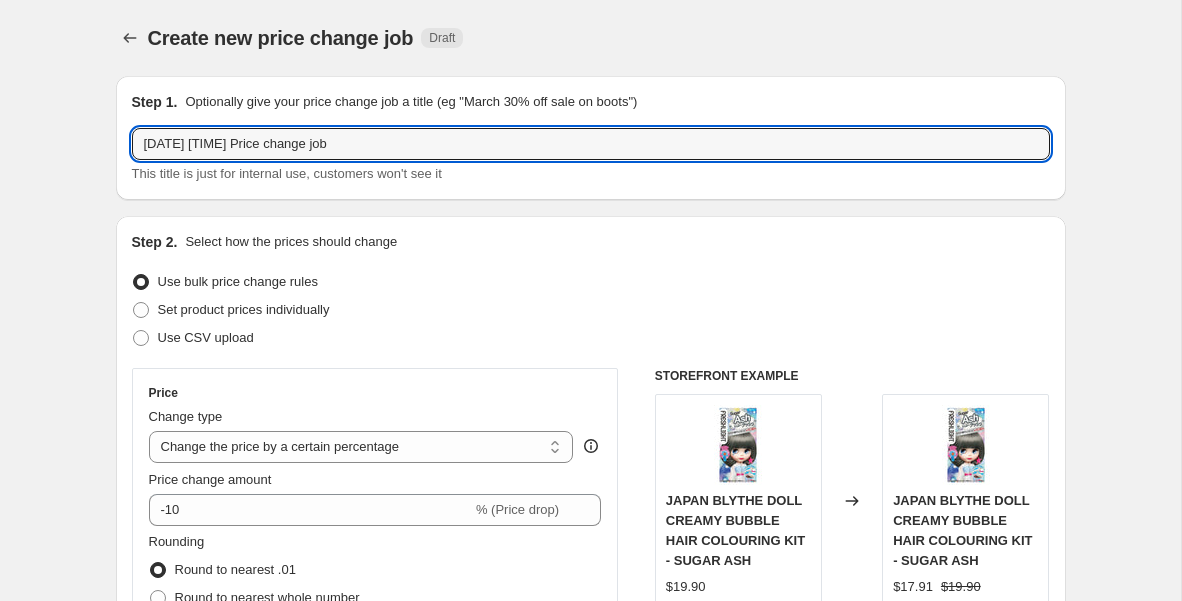 drag, startPoint x: 397, startPoint y: 145, endPoint x: 124, endPoint y: 143, distance: 273.00732 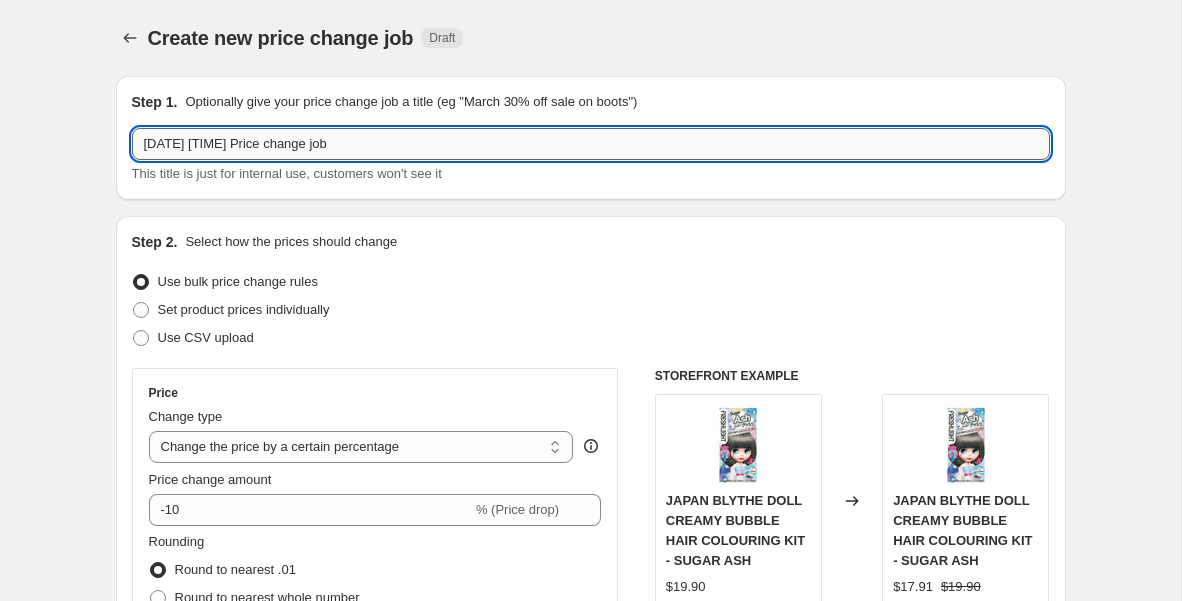 paste on "winter skinset 5% off [MONTH][YEAR]" 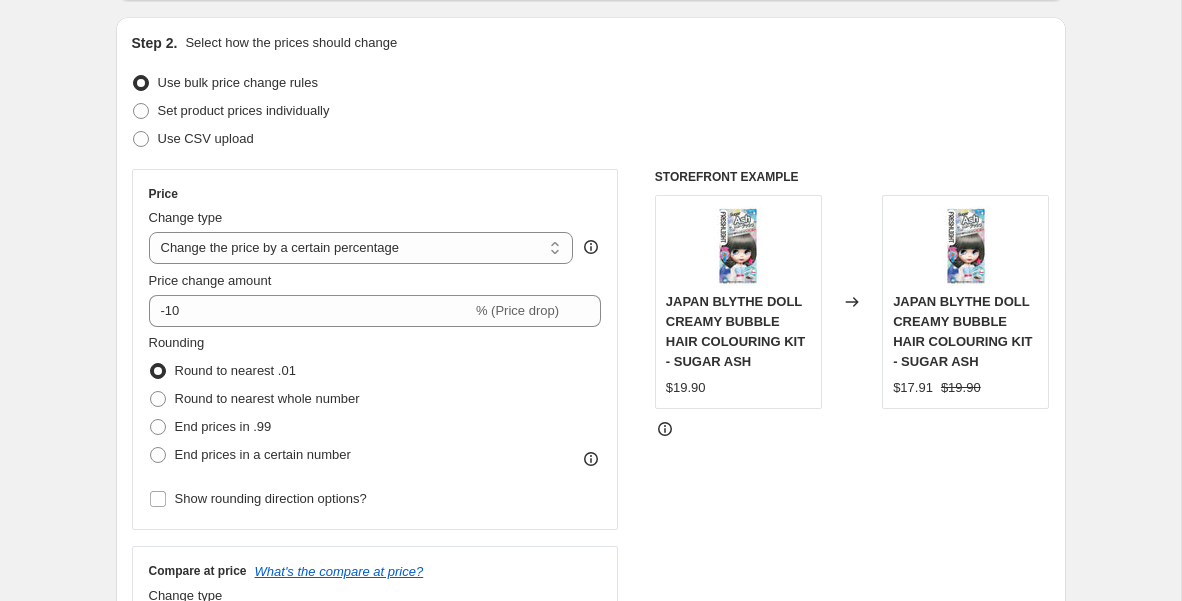 scroll, scrollTop: 214, scrollLeft: 0, axis: vertical 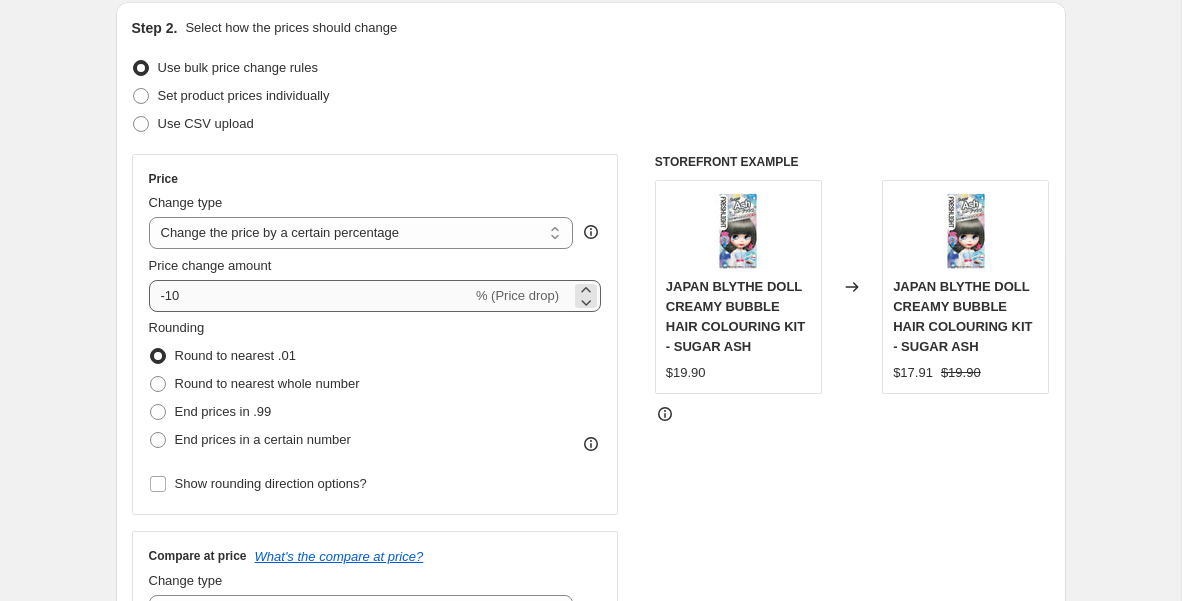 type on "winter skinset 5% off [MONTH][YEAR]" 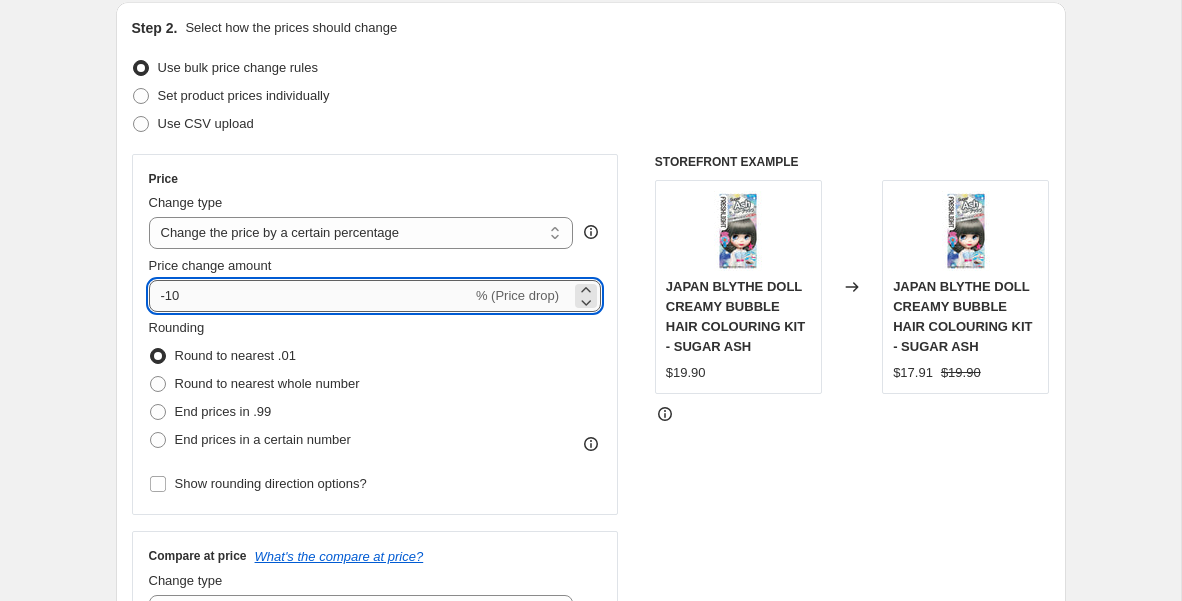 click on "-10" at bounding box center (310, 296) 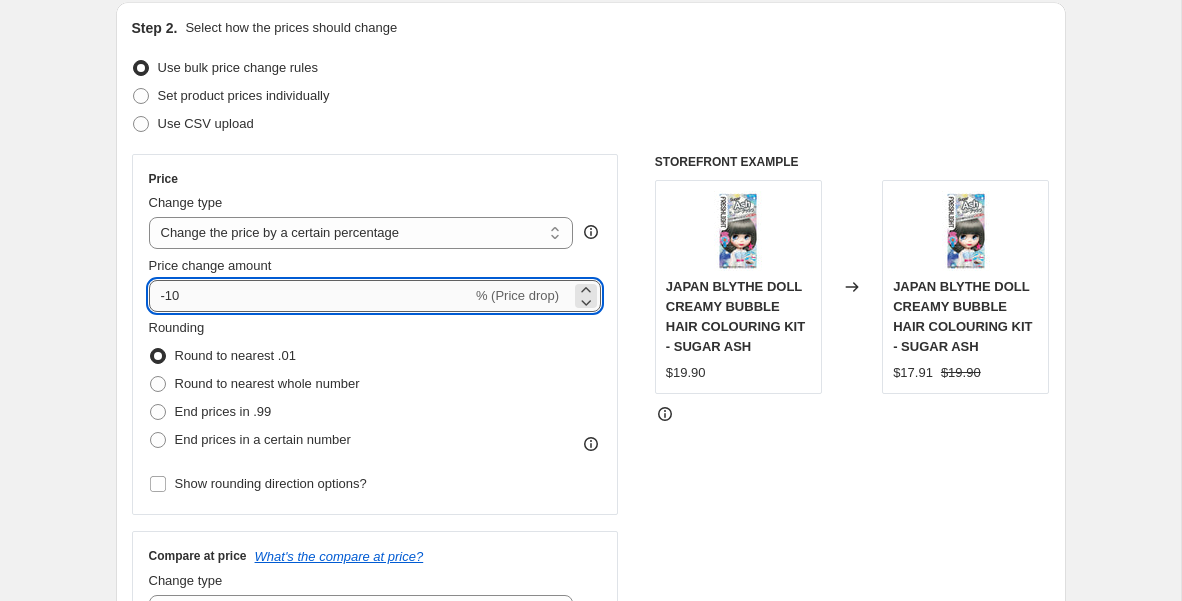 type on "-1" 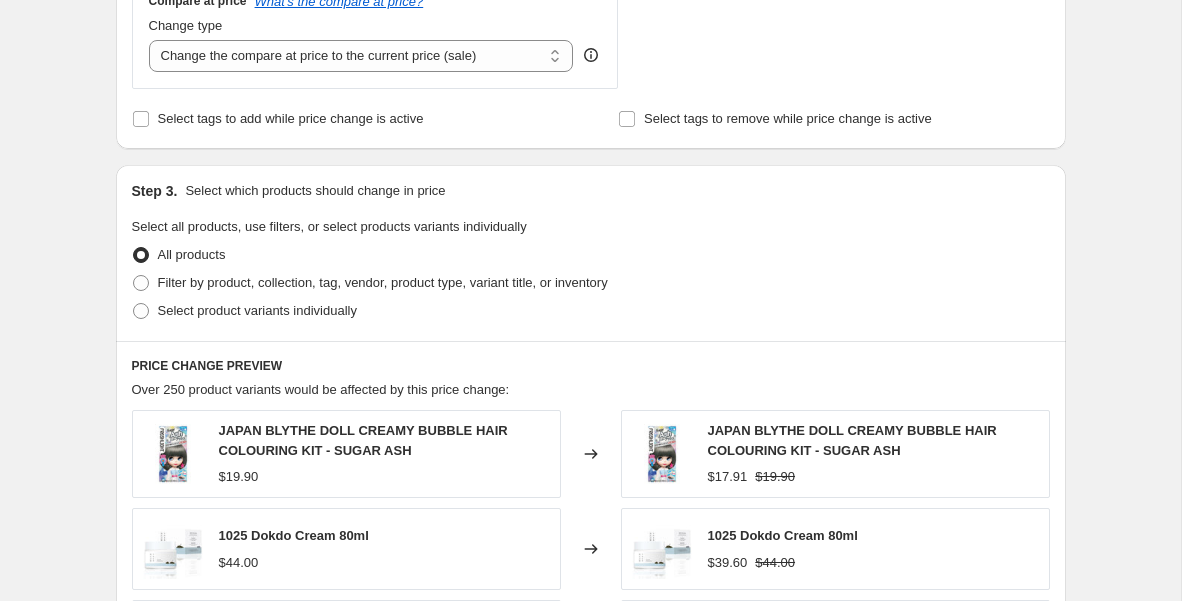 scroll, scrollTop: 783, scrollLeft: 0, axis: vertical 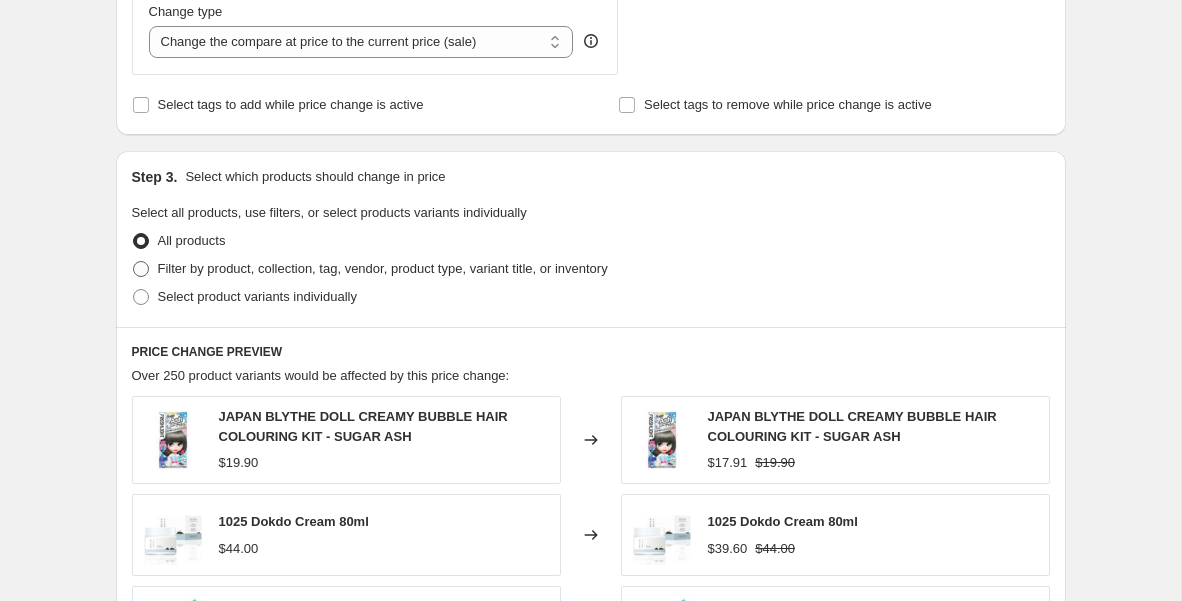 type on "-100" 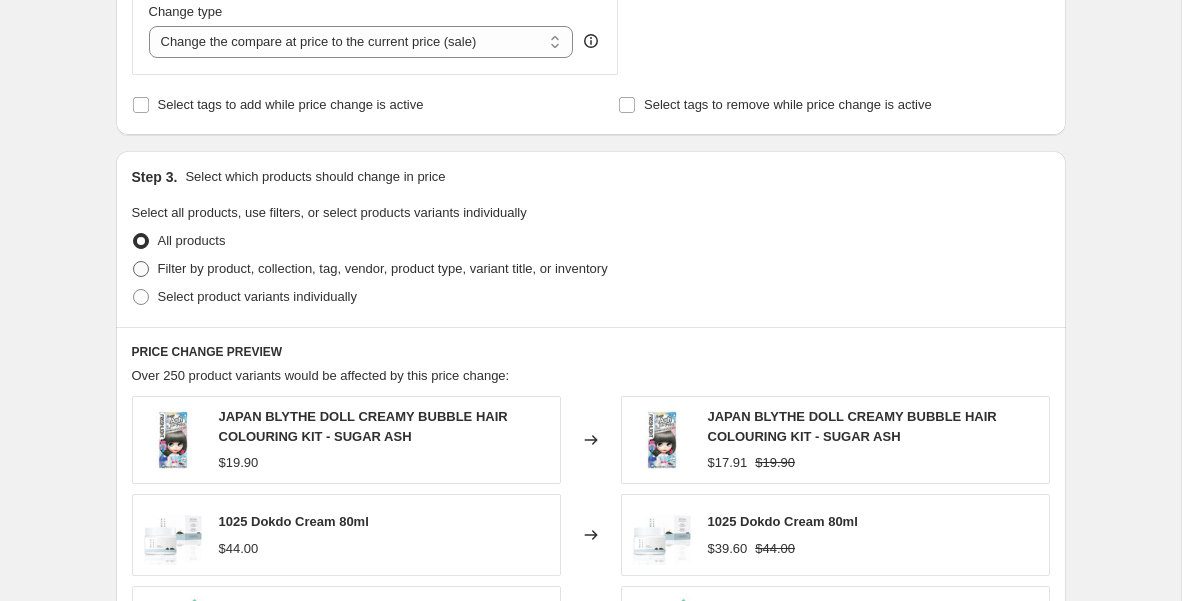 radio on "true" 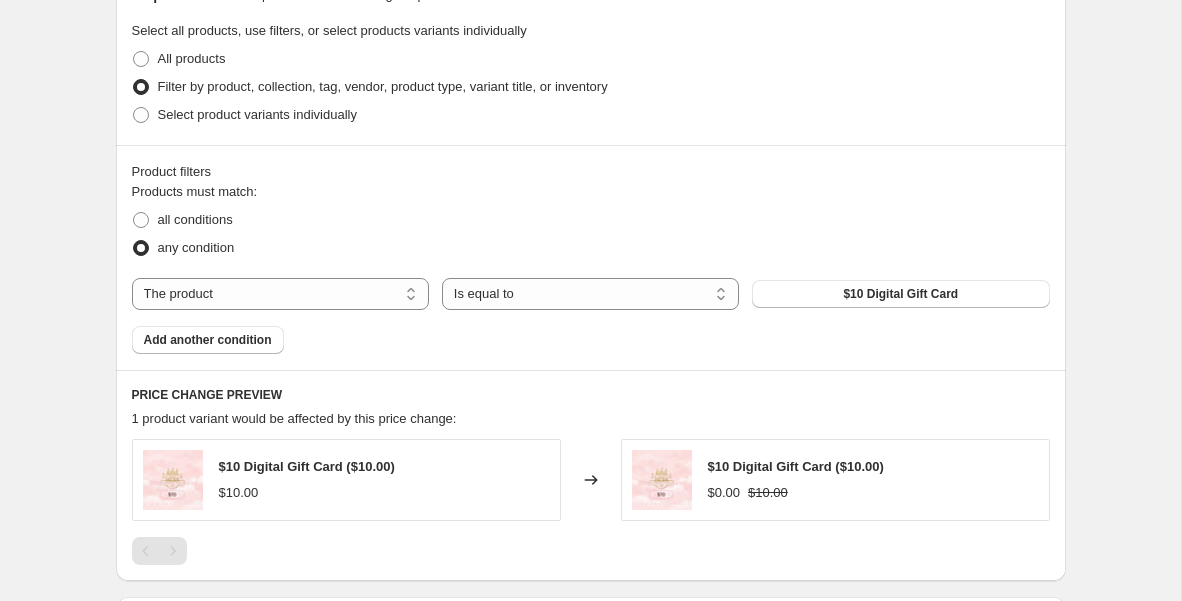 scroll, scrollTop: 971, scrollLeft: 0, axis: vertical 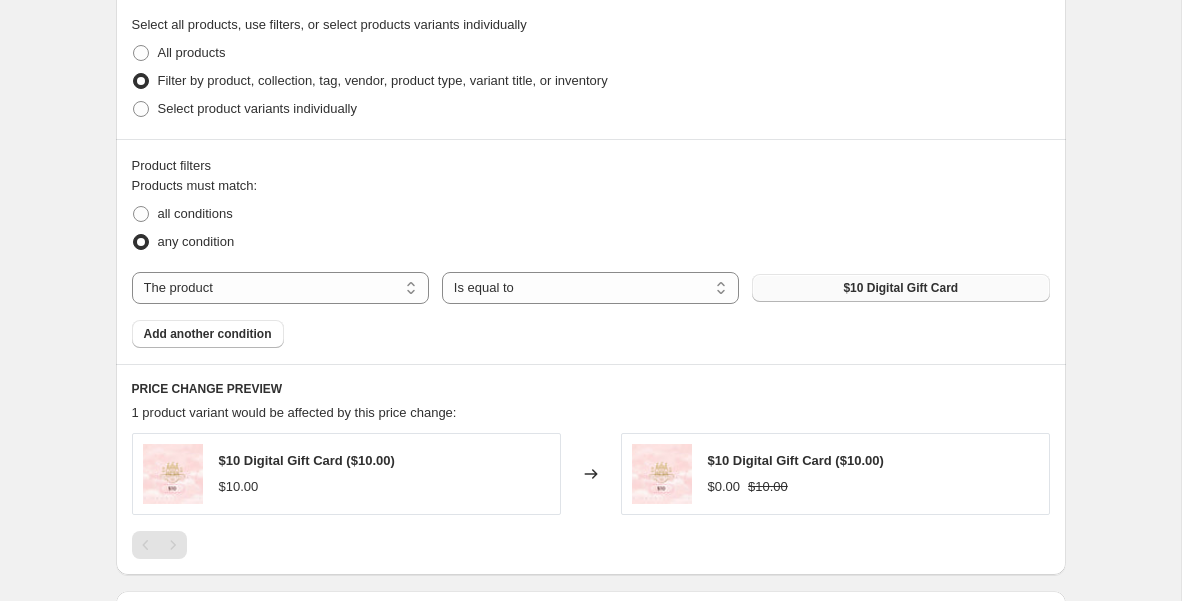 click on "$10 Digital Gift Card" at bounding box center (900, 288) 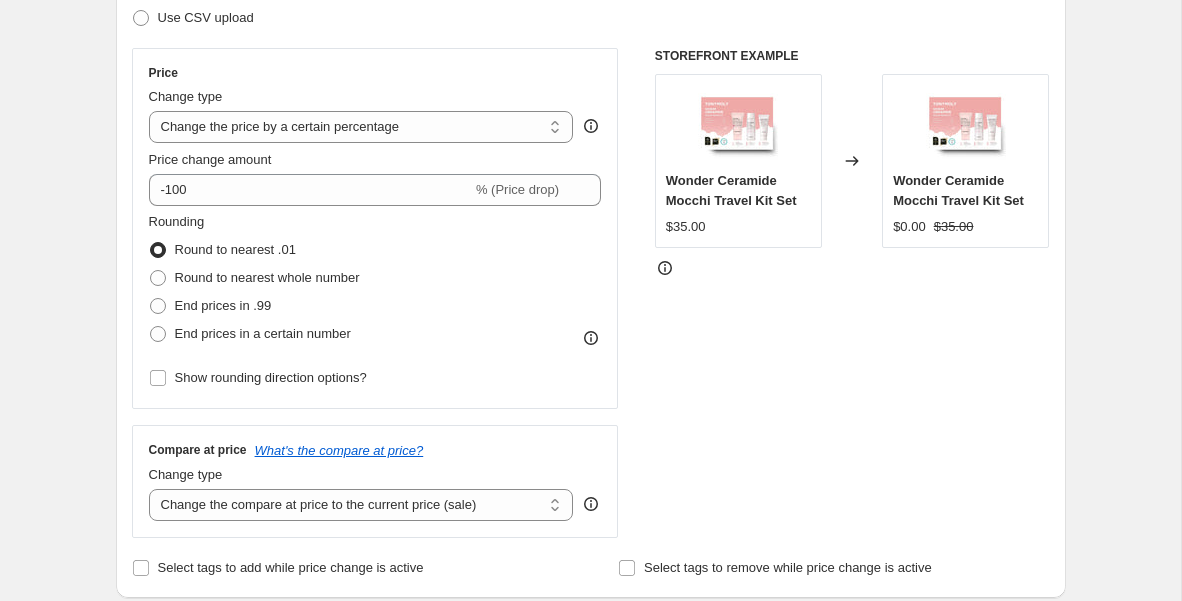 scroll, scrollTop: 302, scrollLeft: 0, axis: vertical 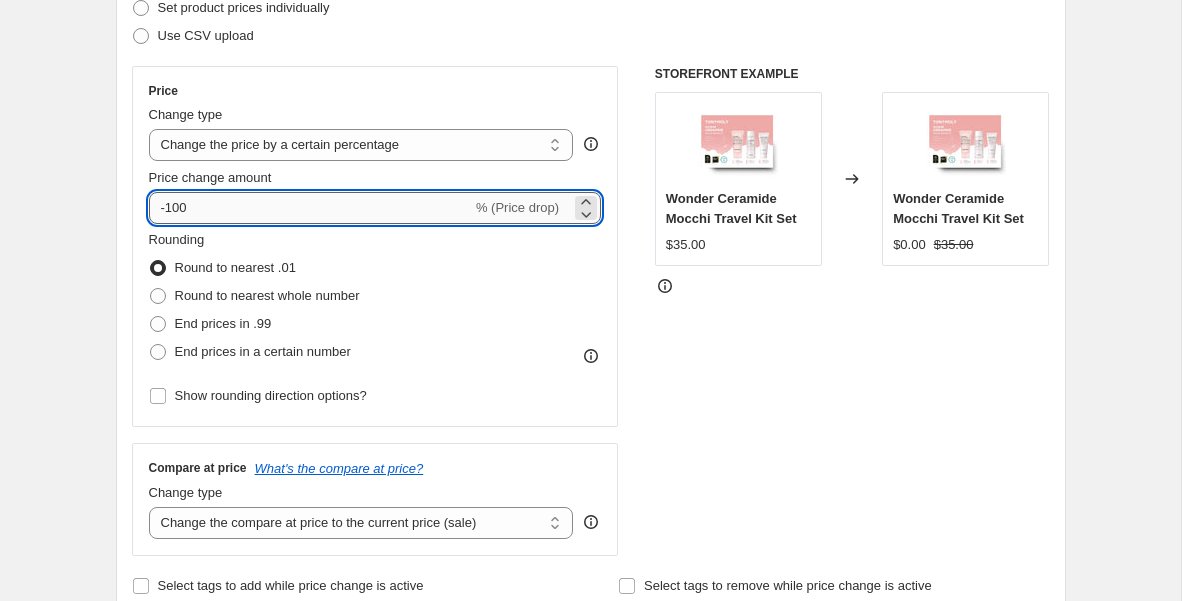 click on "-100" at bounding box center [310, 208] 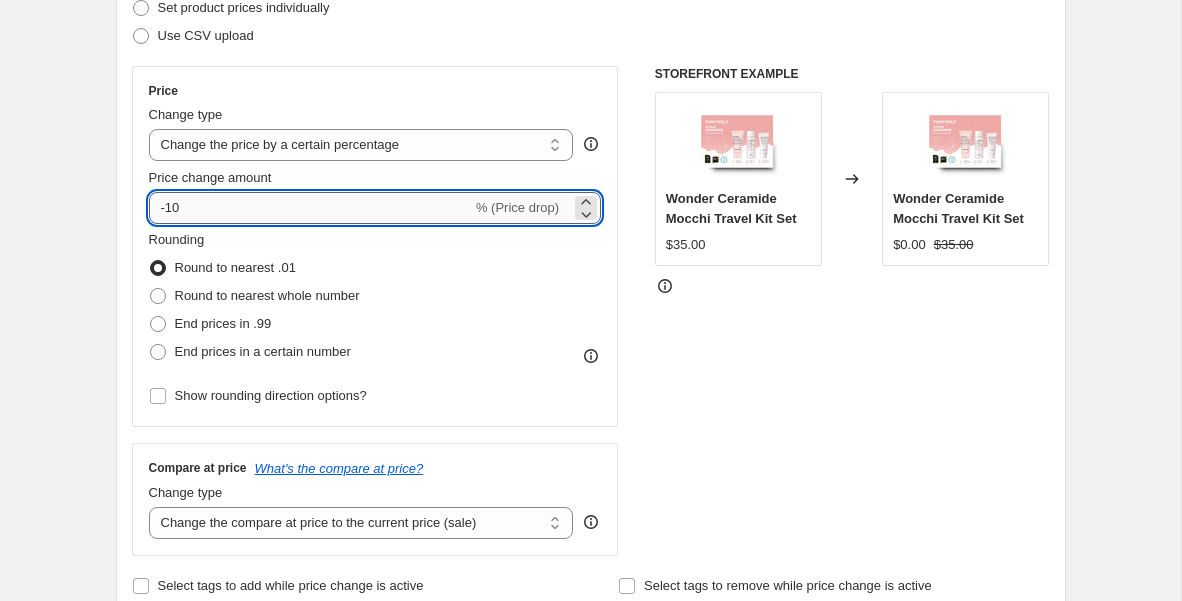 type on "-1" 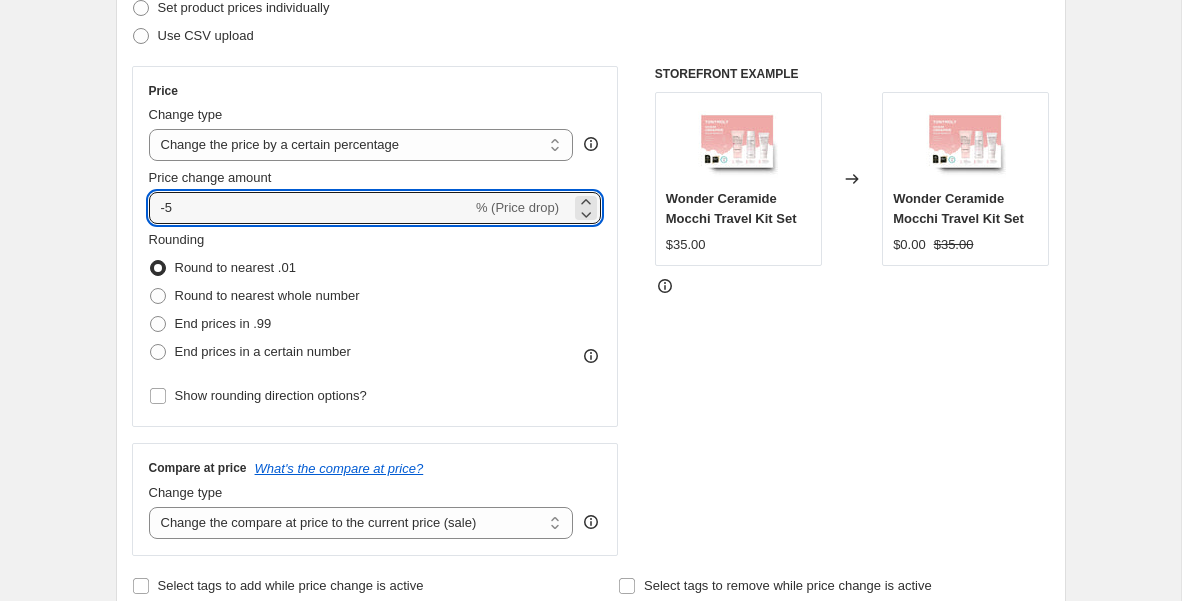 type on "-5" 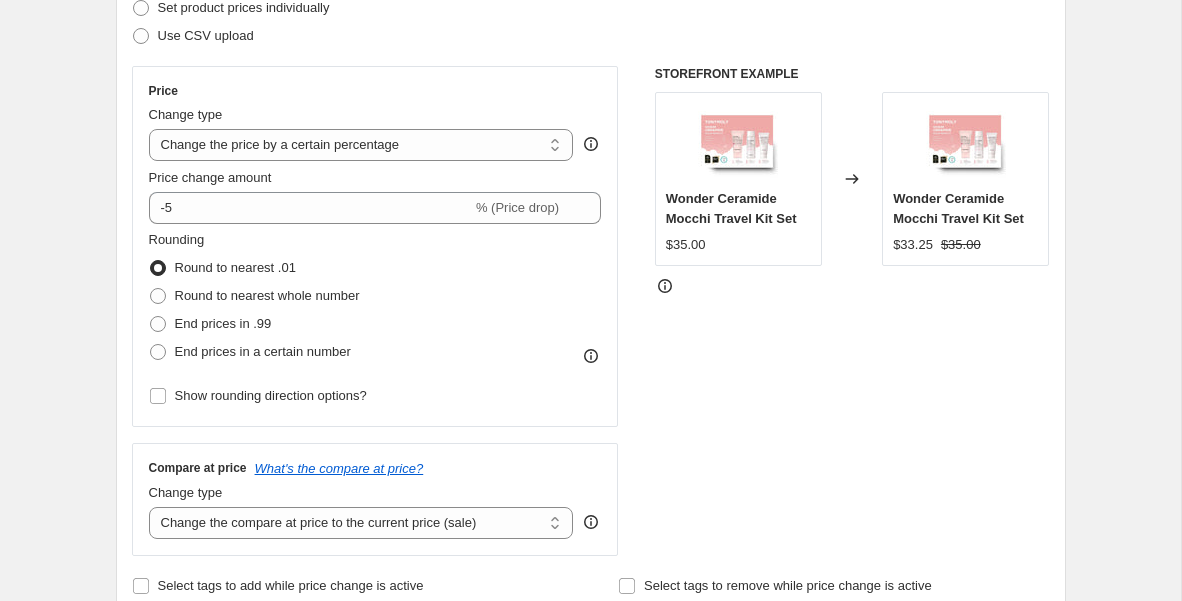click on "STOREFRONT EXAMPLE Wonder Ceramide Mocchi Travel Kit Set $35.00 Changed to Wonder Ceramide Mocchi Travel Kit Set $33.25 $35.00" at bounding box center (852, 311) 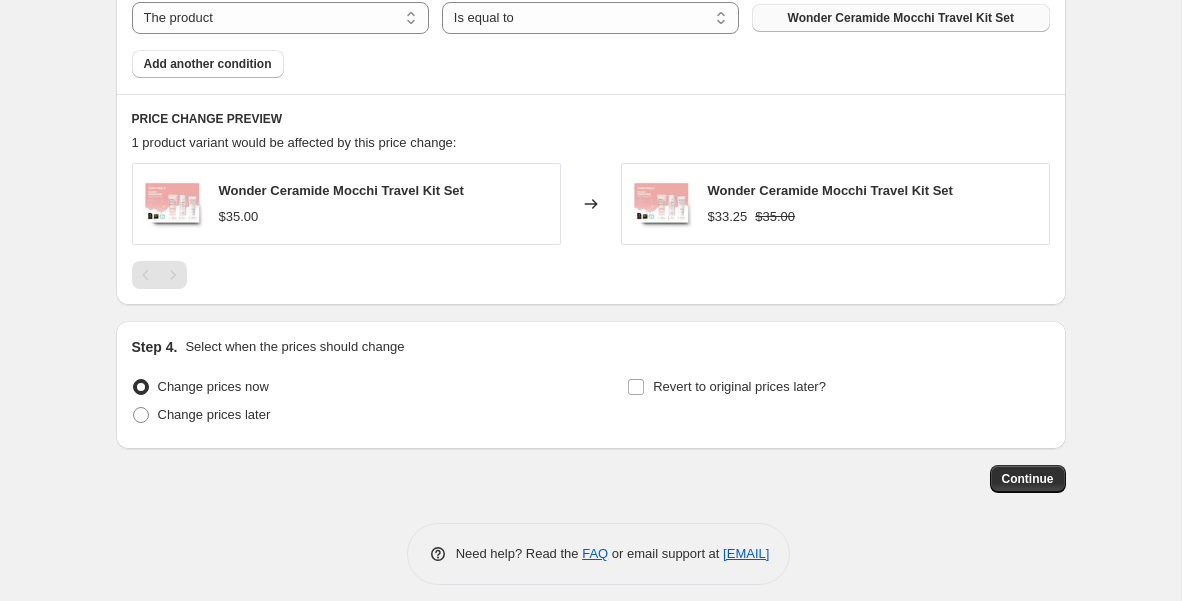 scroll, scrollTop: 1255, scrollLeft: 0, axis: vertical 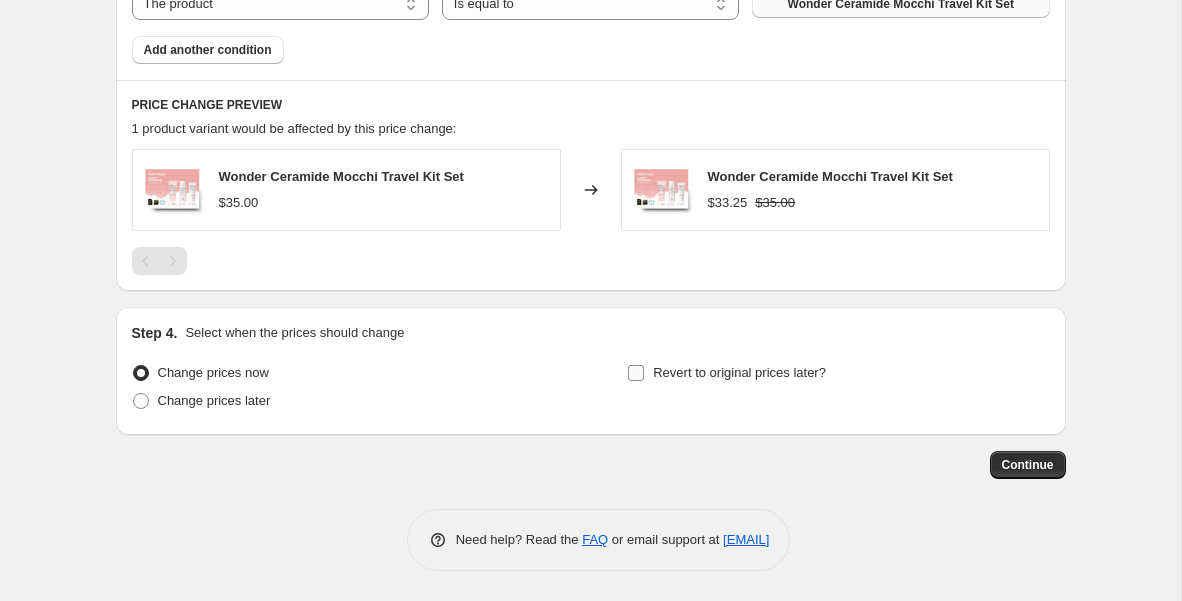 click on "Revert to original prices later?" at bounding box center [726, 373] 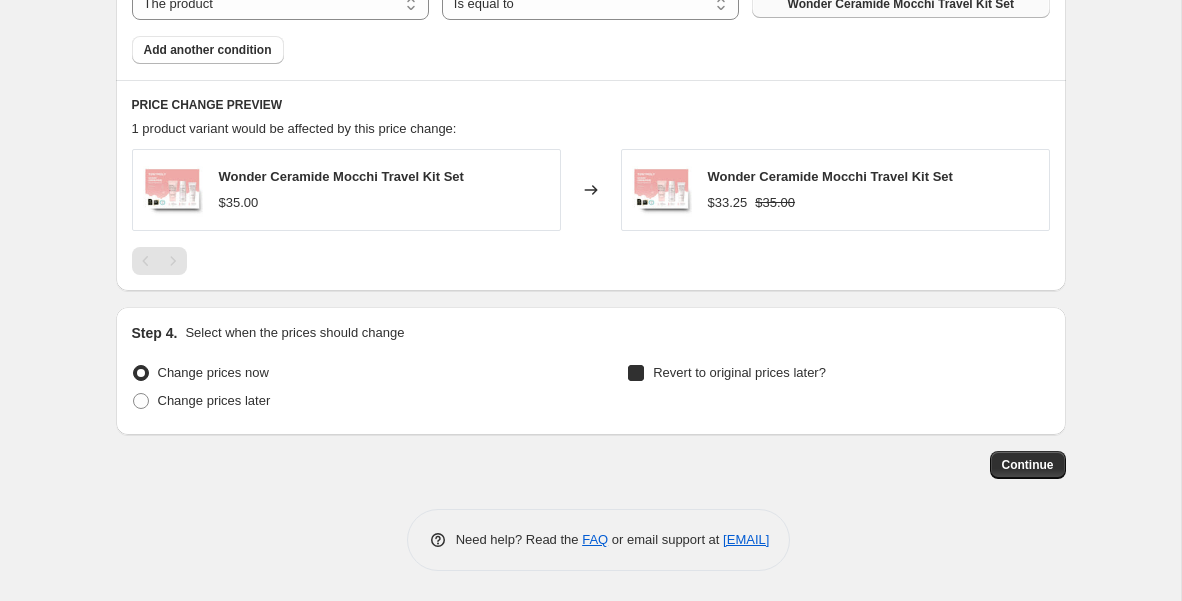 checkbox on "true" 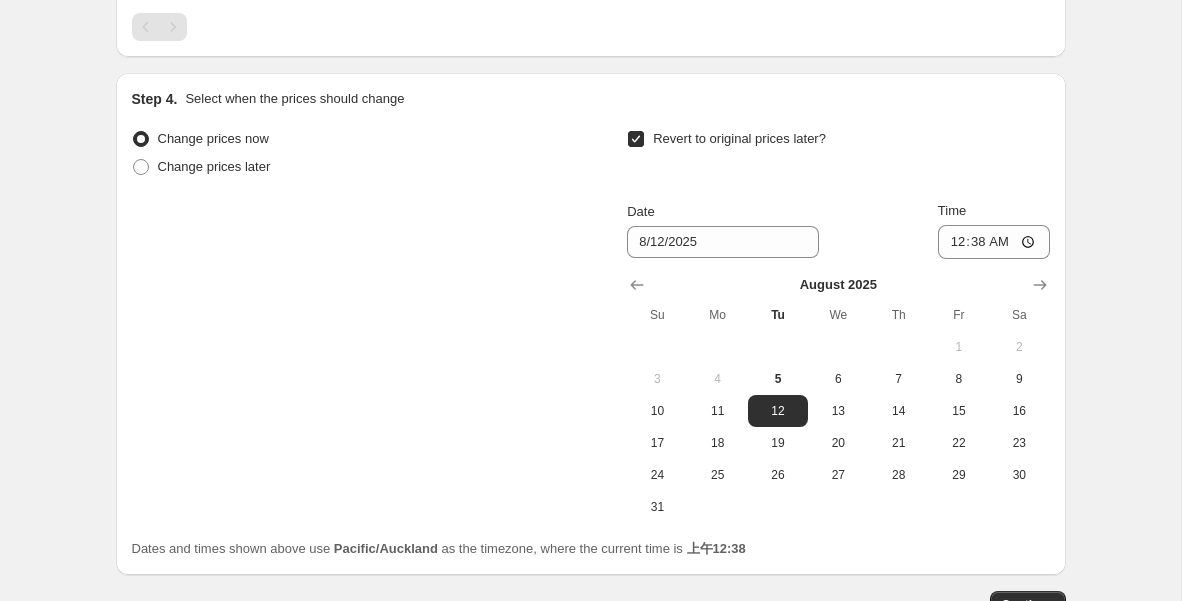 scroll, scrollTop: 1492, scrollLeft: 0, axis: vertical 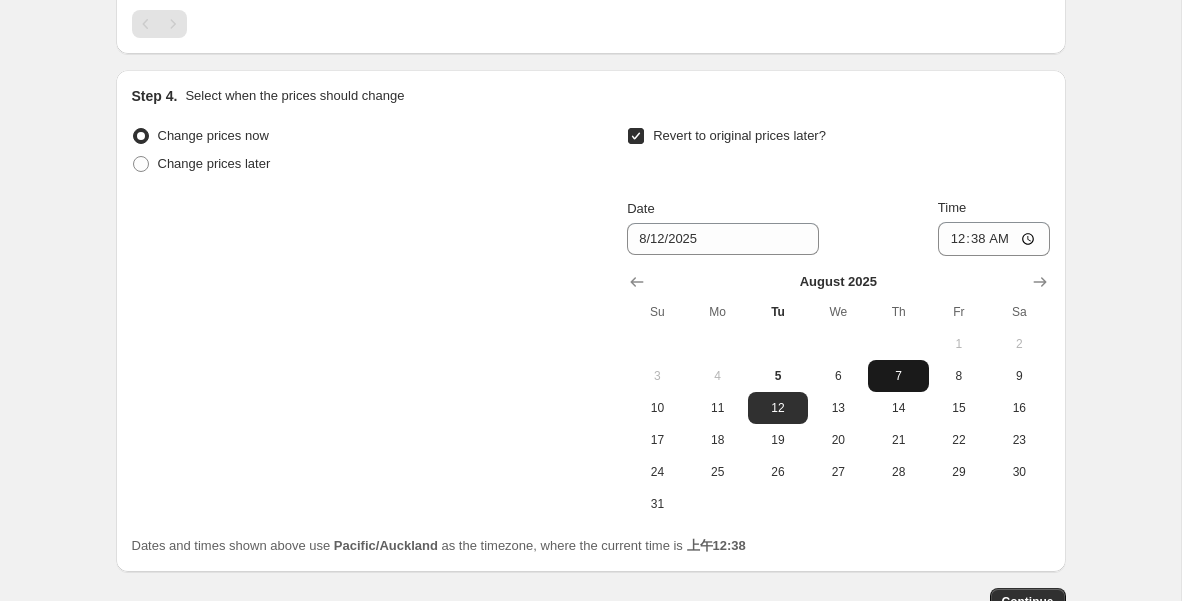 click on "7" at bounding box center (898, 376) 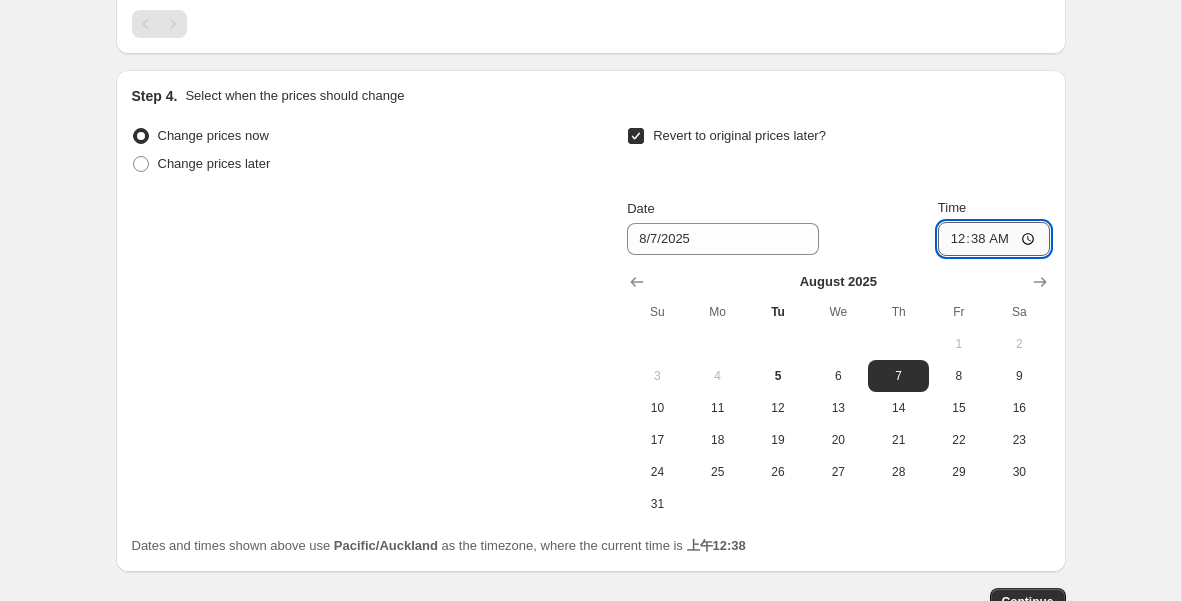 click on "00:38" at bounding box center [994, 239] 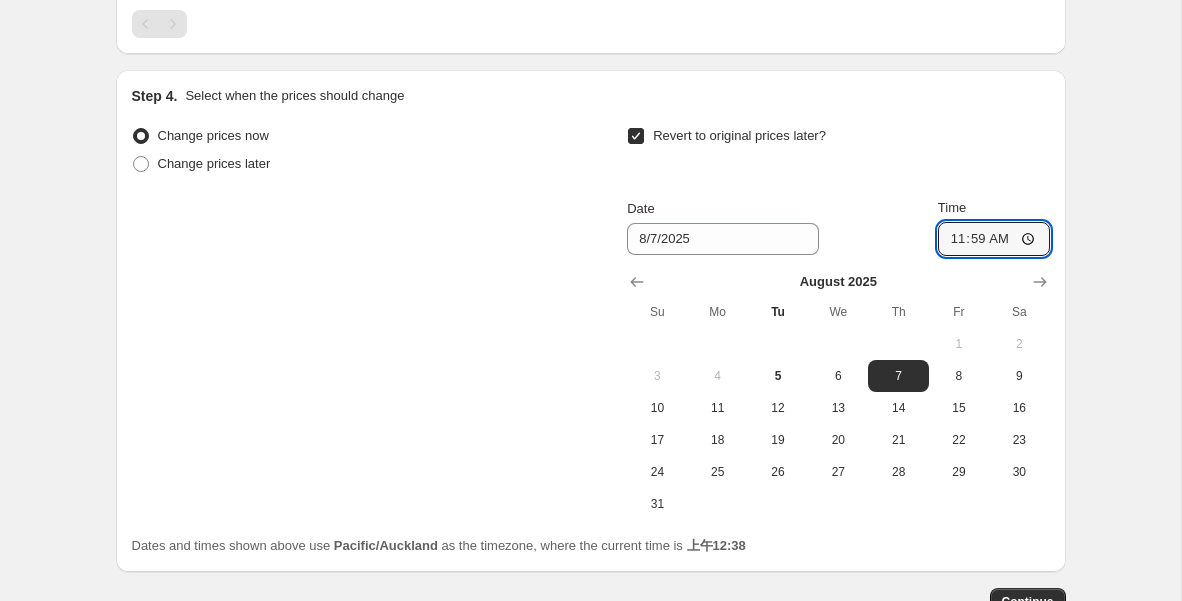 type on "11:59" 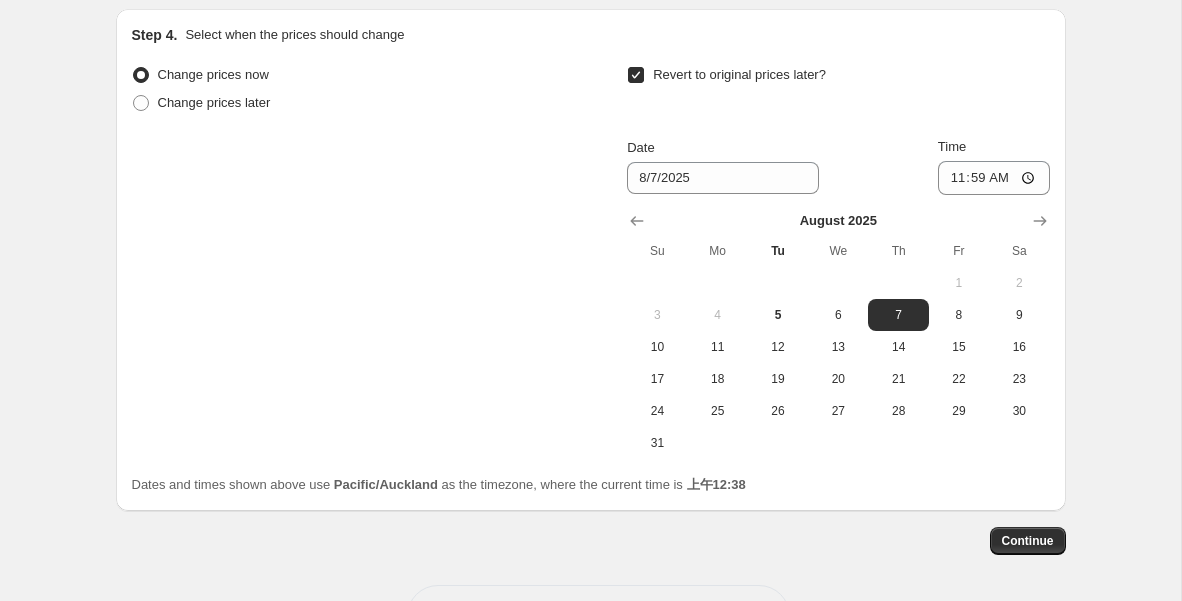 scroll, scrollTop: 1629, scrollLeft: 0, axis: vertical 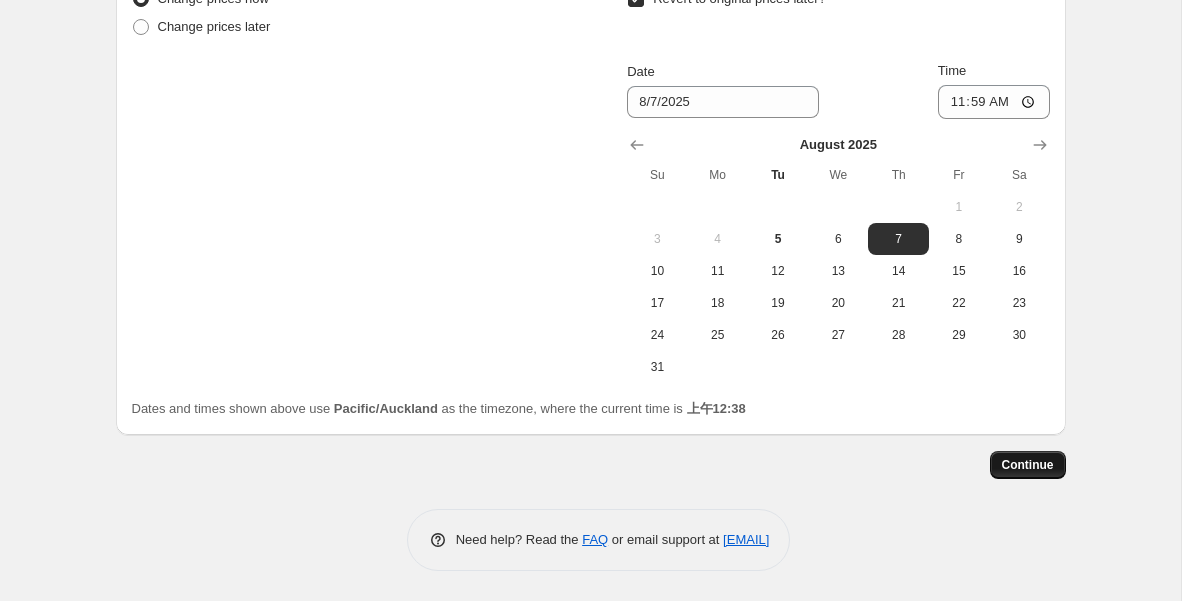 click on "Continue" at bounding box center (1028, 465) 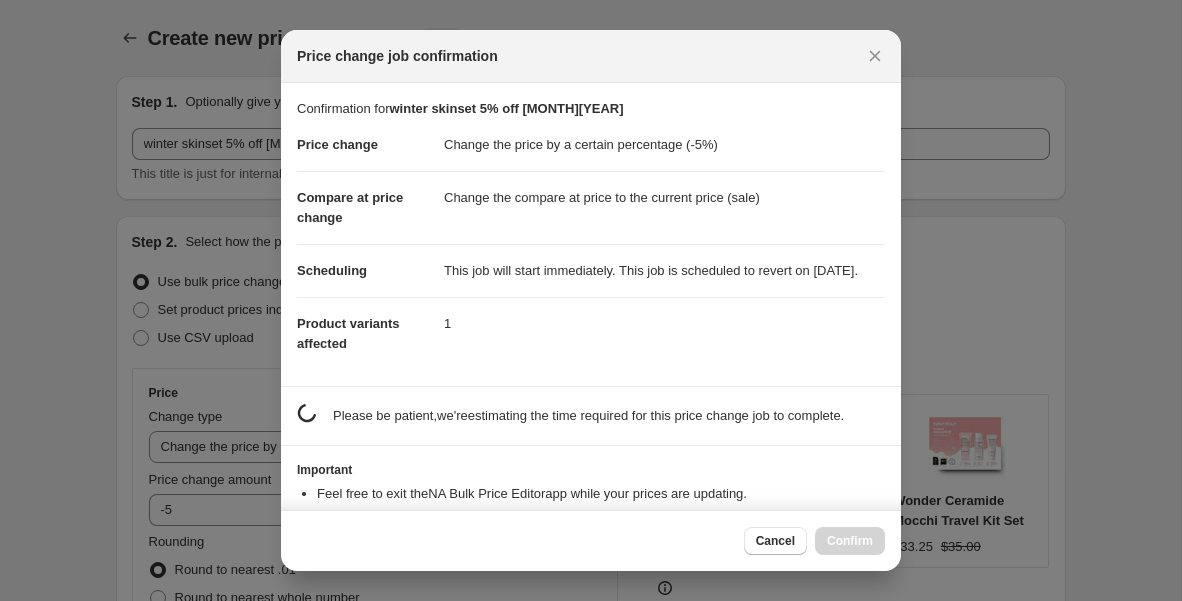 scroll, scrollTop: 1629, scrollLeft: 0, axis: vertical 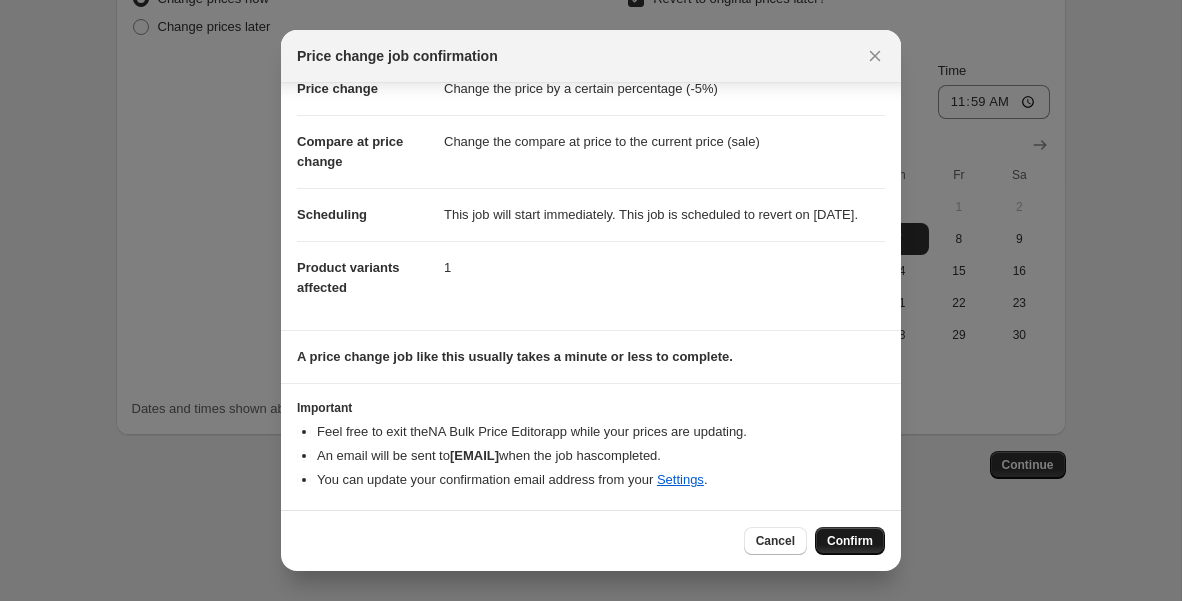 click on "Confirm" at bounding box center (850, 541) 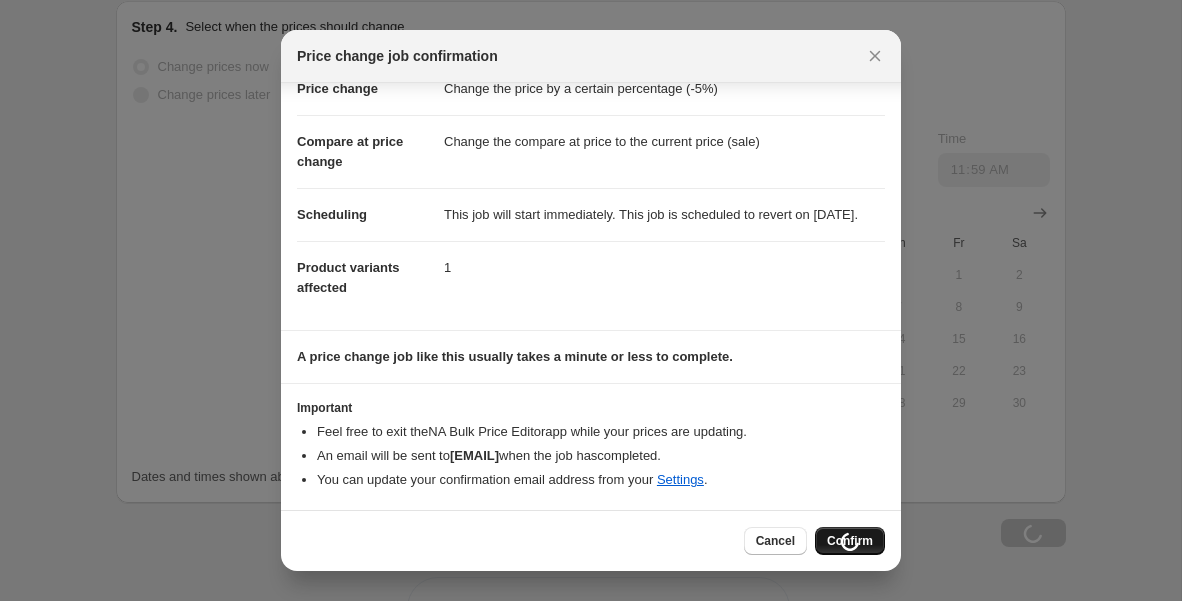 scroll, scrollTop: 1697, scrollLeft: 0, axis: vertical 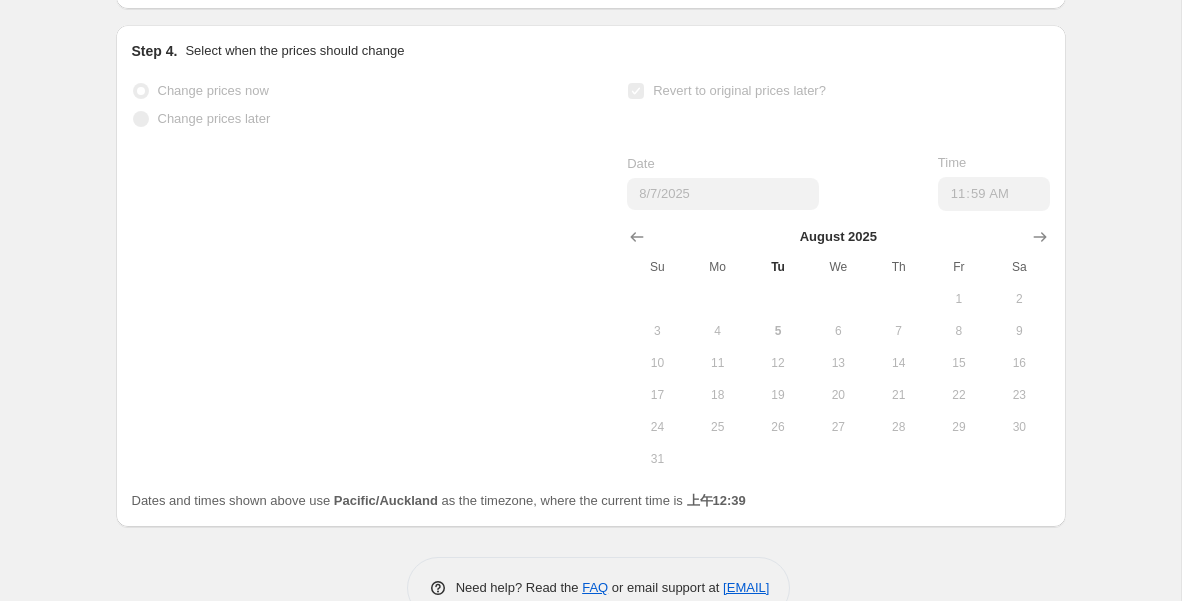 select on "percentage" 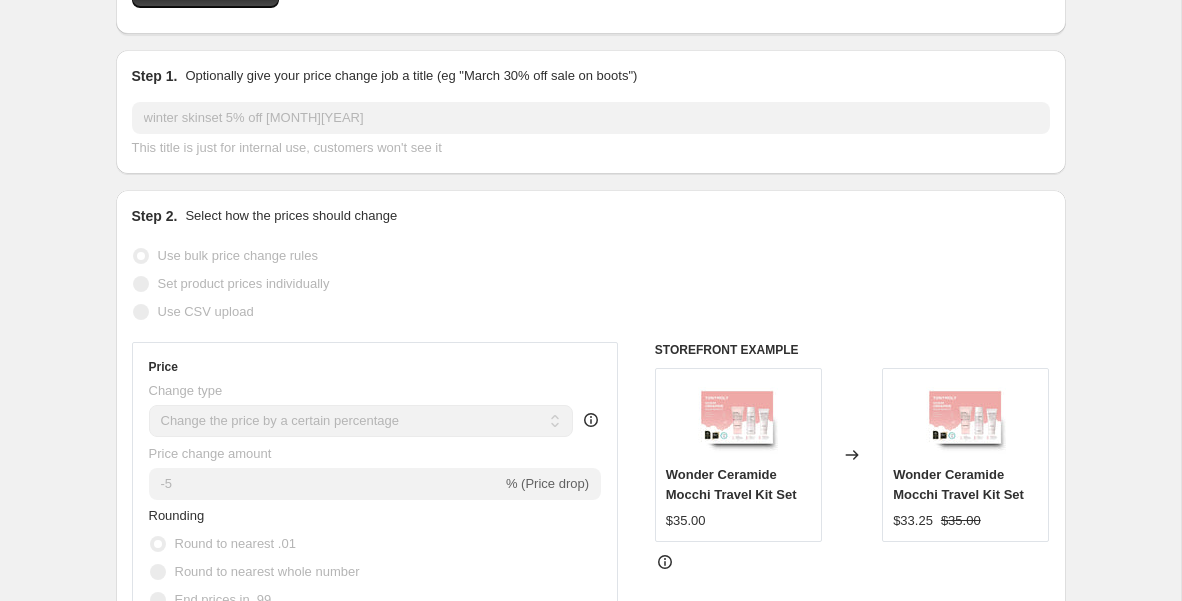 scroll, scrollTop: 0, scrollLeft: 0, axis: both 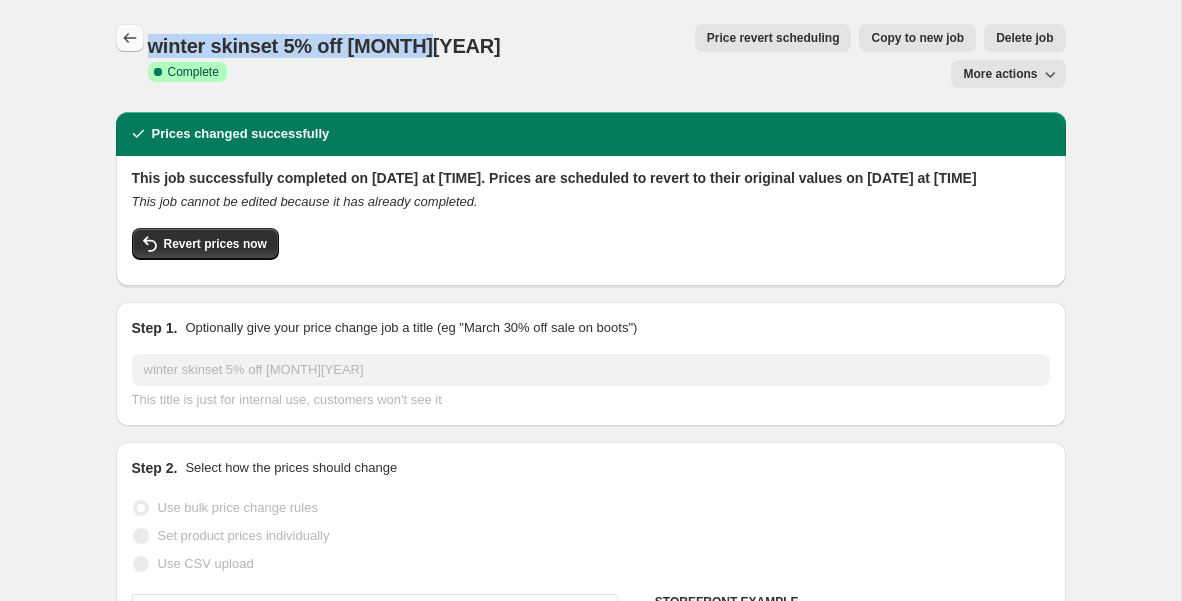 drag, startPoint x: 430, startPoint y: 39, endPoint x: 143, endPoint y: 38, distance: 287.00174 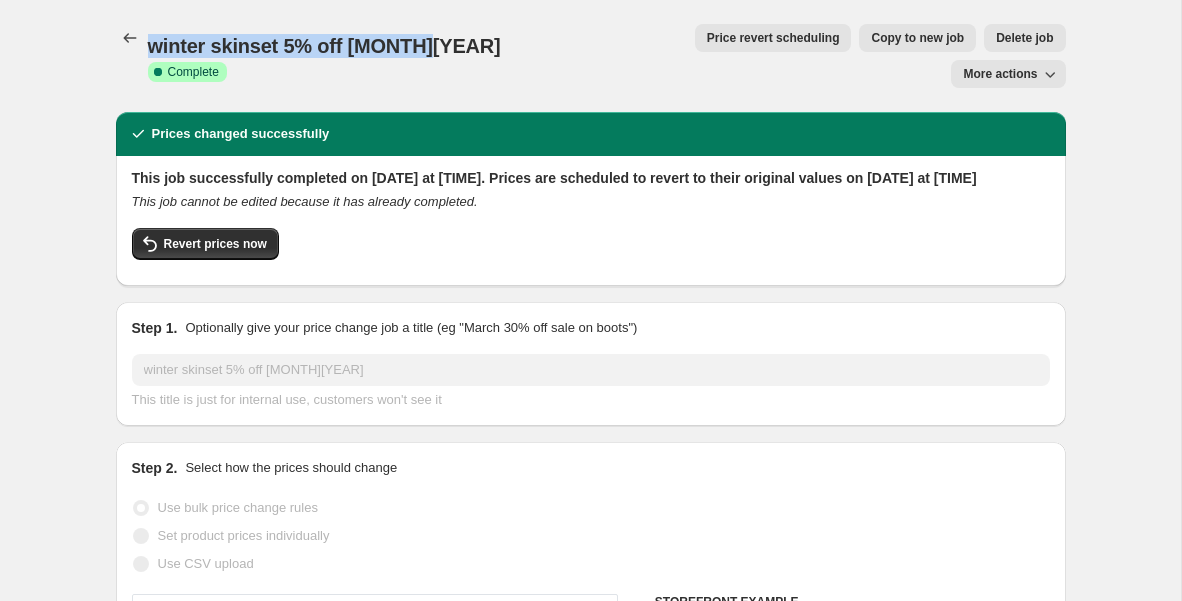 copy on "winter skinset 5% off [MONTH][YEAR]" 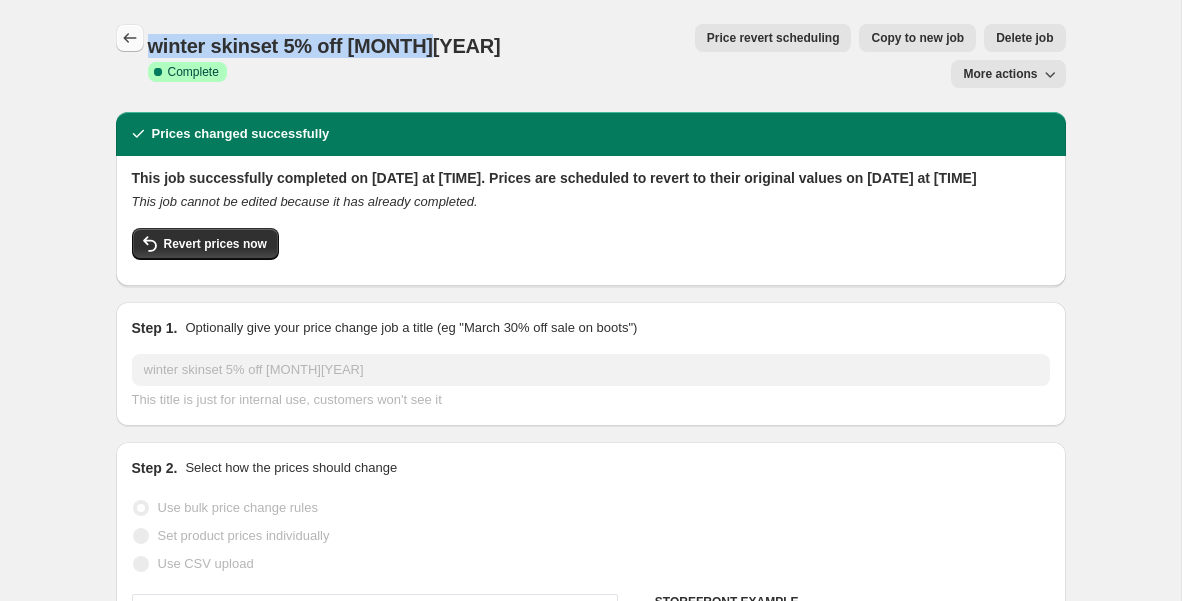 click 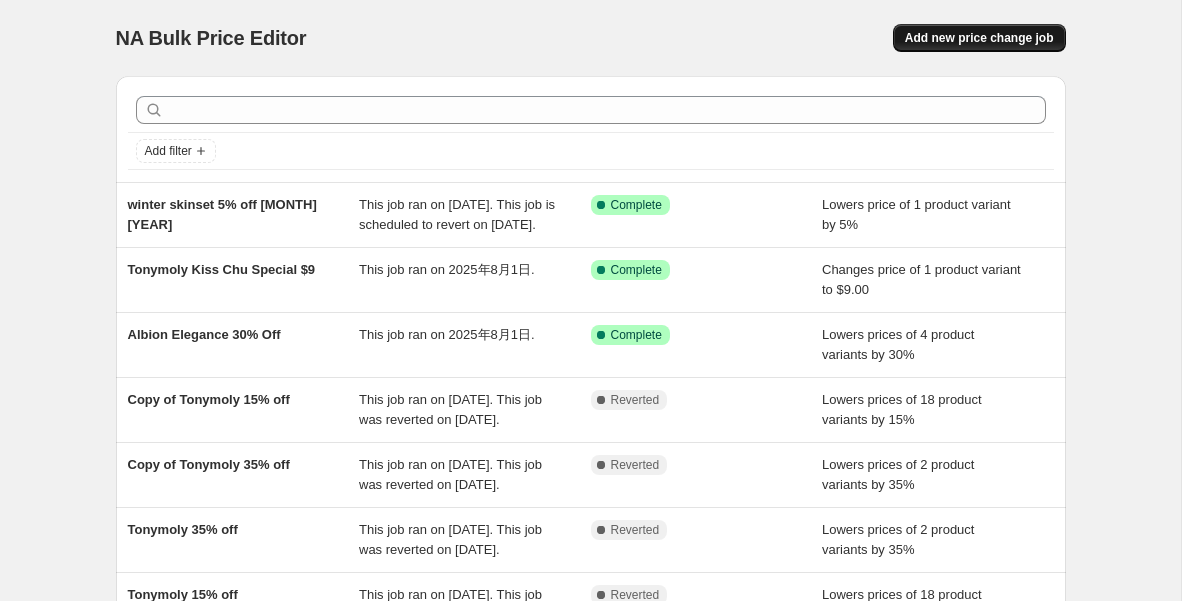 click on "Add new price change job" at bounding box center [979, 38] 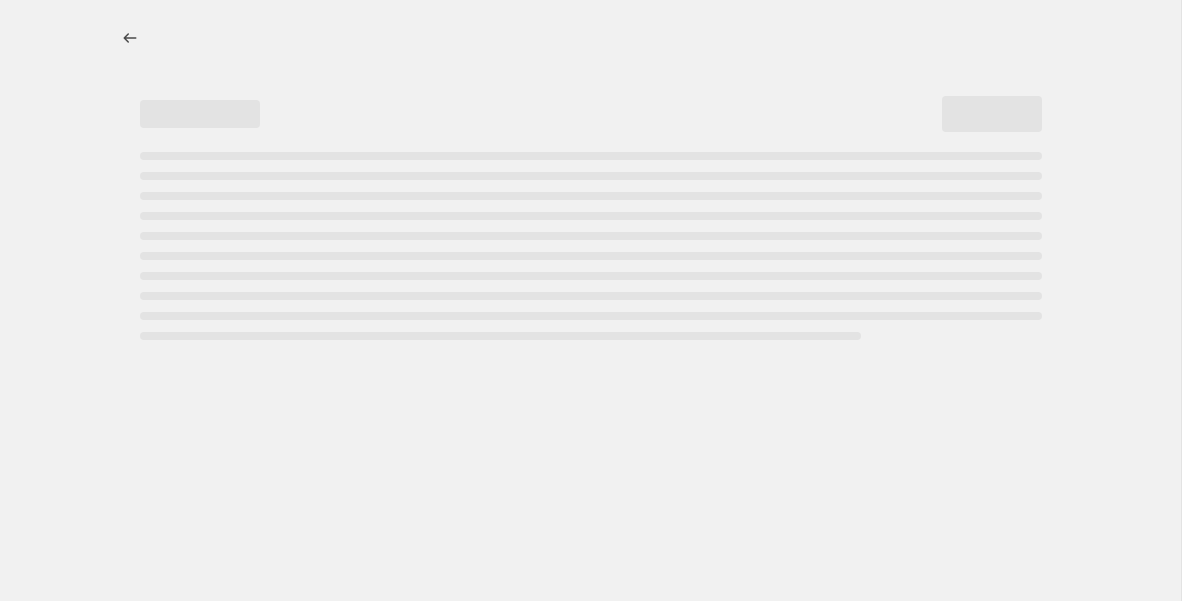 select on "percentage" 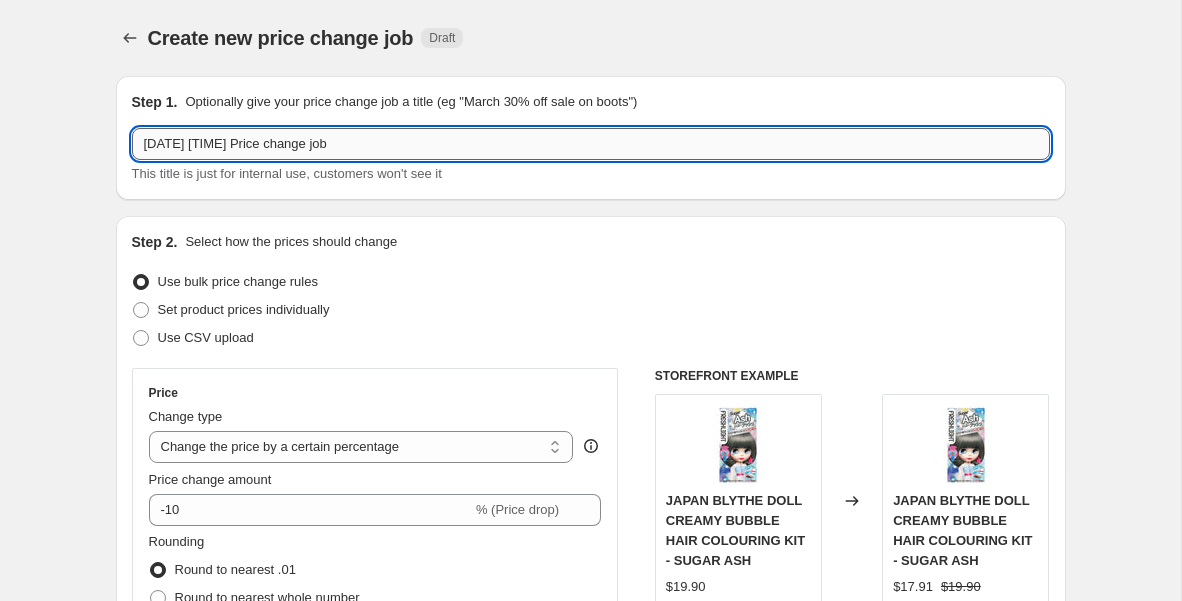 click on "[DATE] [TIME] Price change job" at bounding box center [591, 144] 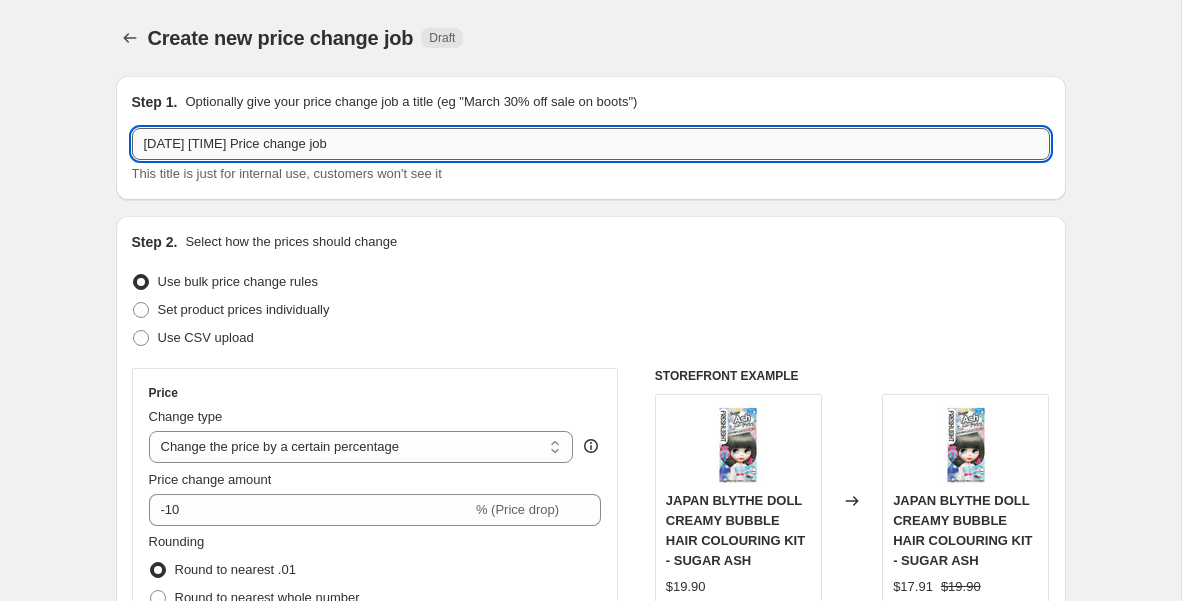 paste on "winter skinset 5% off [MONTH][YEAR]" 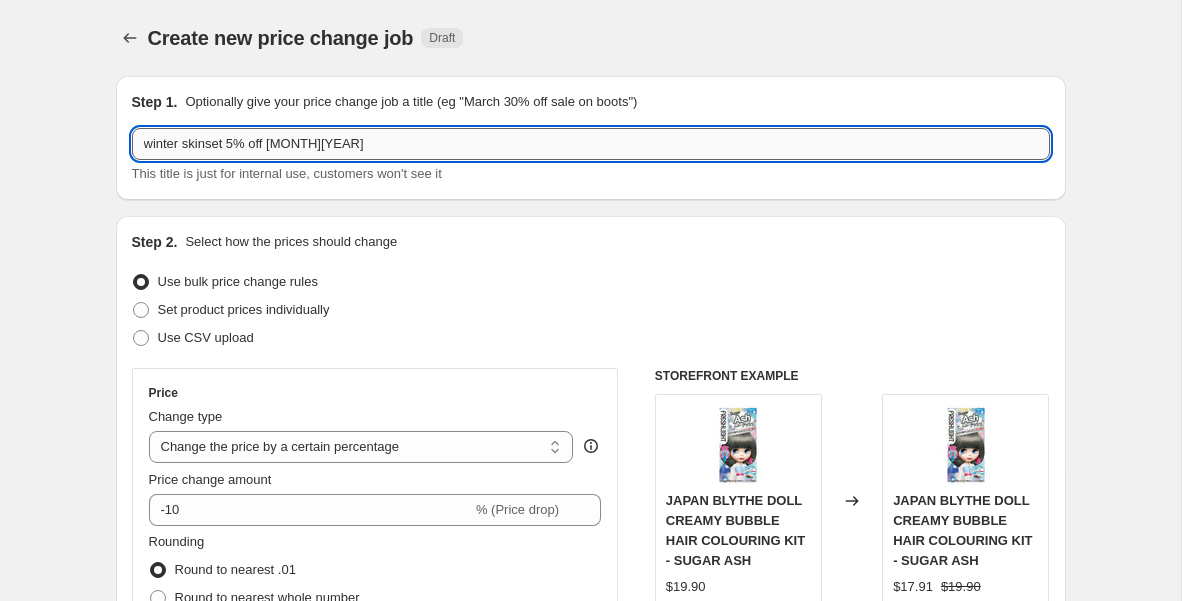 click on "winter skinset 5% off [MONTH][YEAR]" at bounding box center [591, 144] 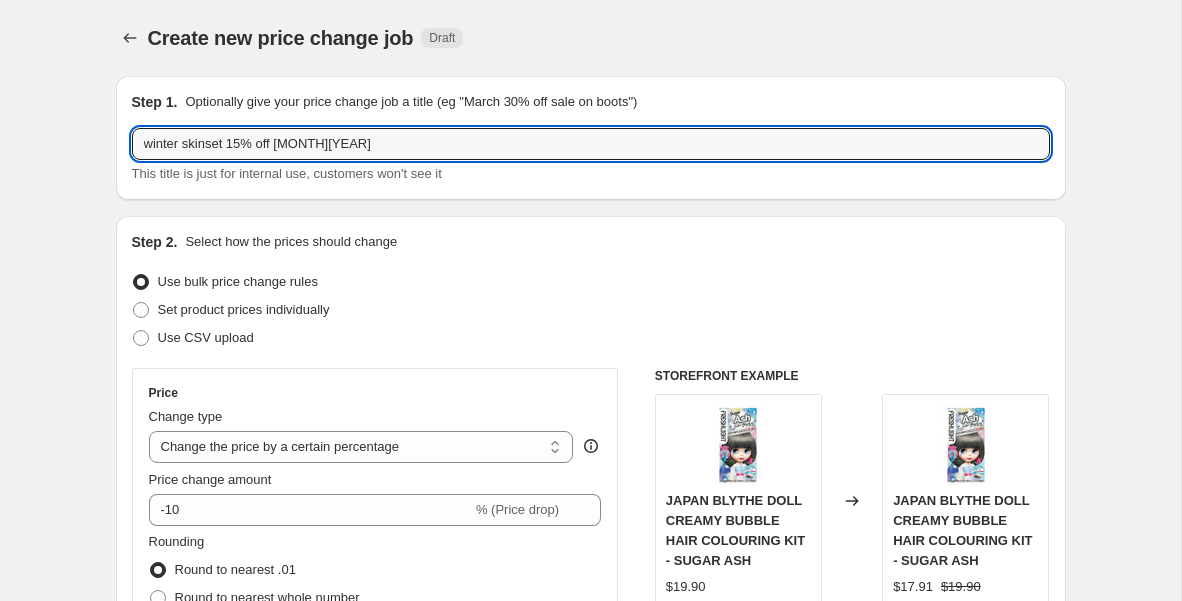 type on "winter skinset 15% off [MONTH][YEAR]" 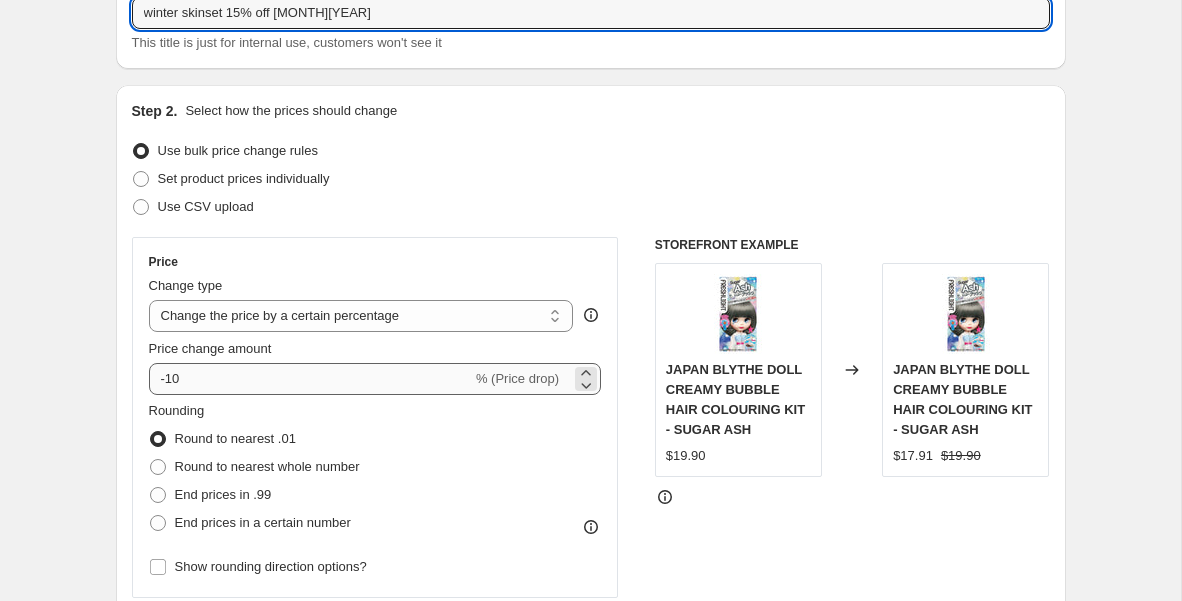 scroll, scrollTop: 147, scrollLeft: 0, axis: vertical 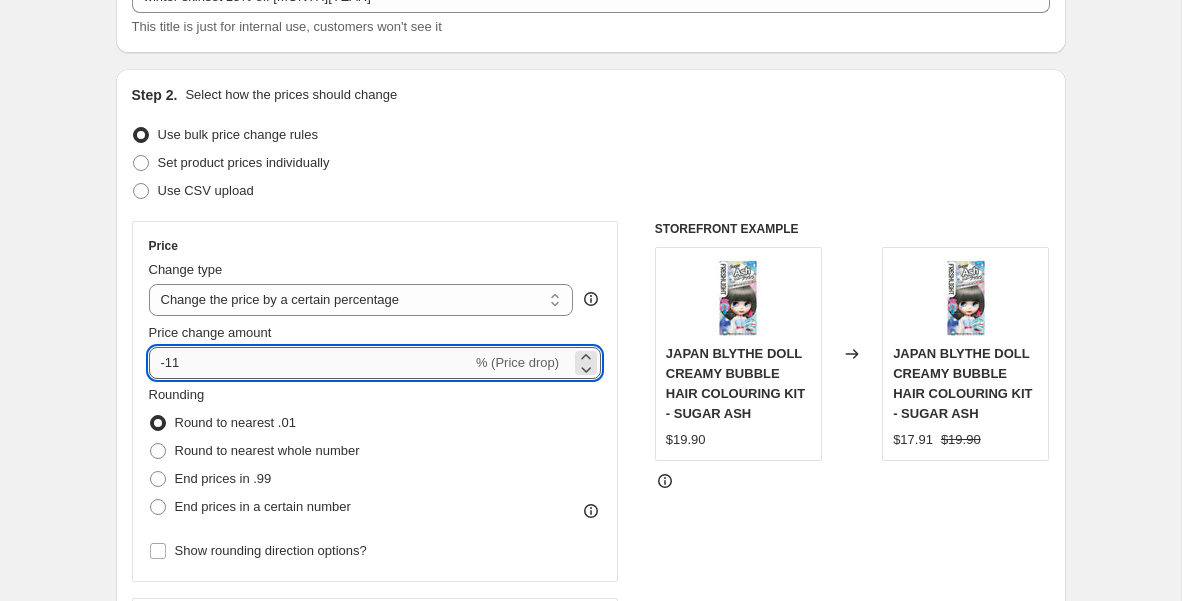 click on "-11" at bounding box center [310, 363] 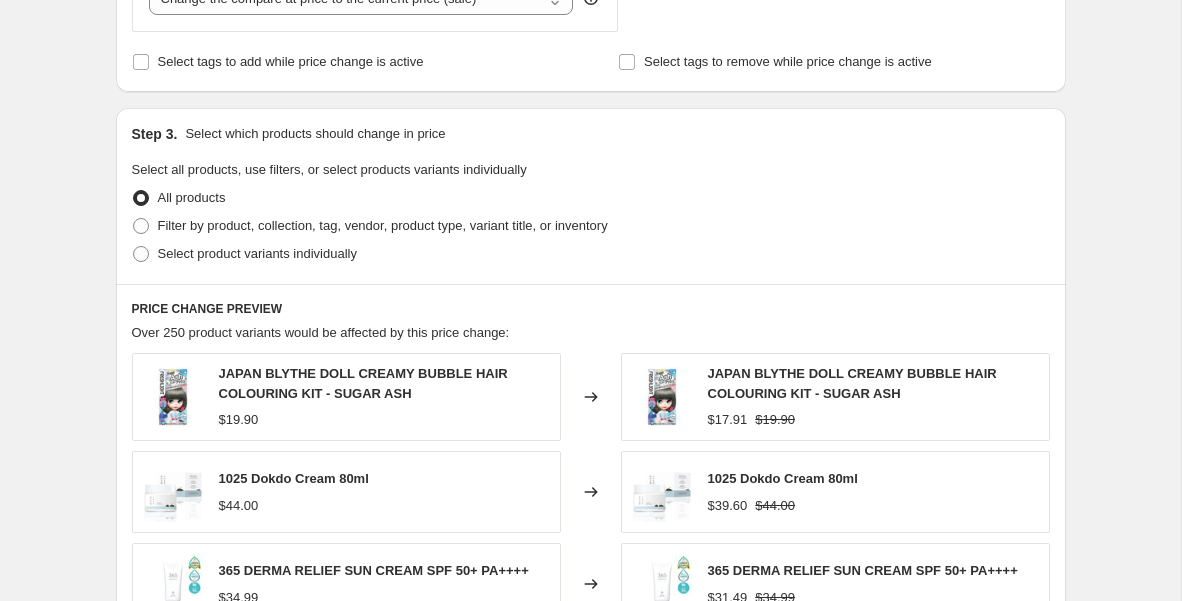 scroll, scrollTop: 832, scrollLeft: 0, axis: vertical 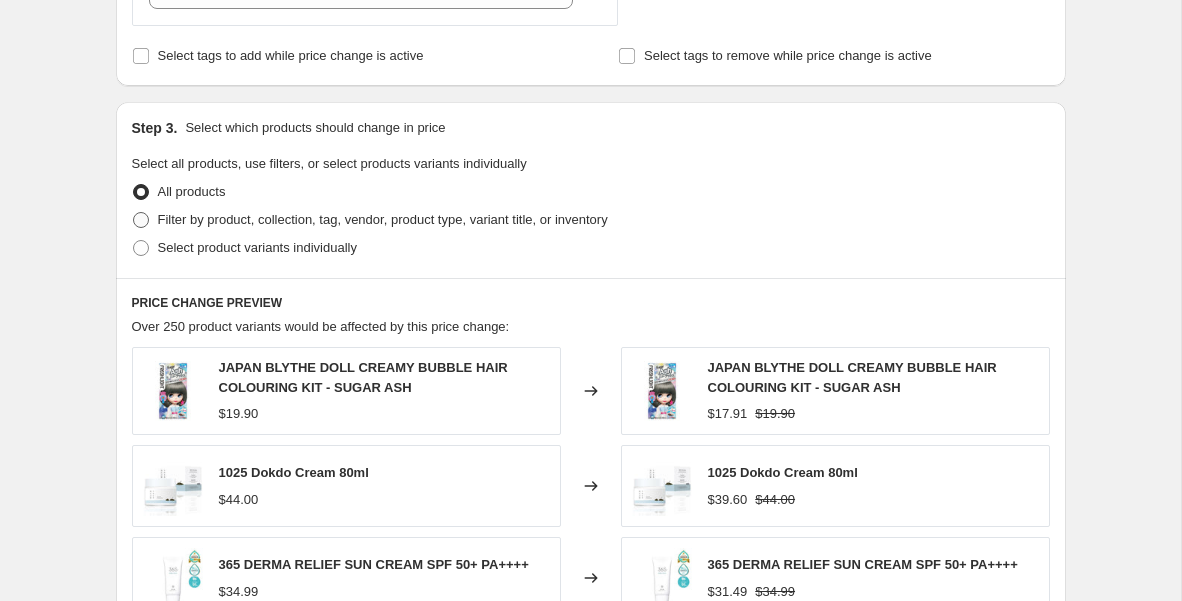 type on "-15" 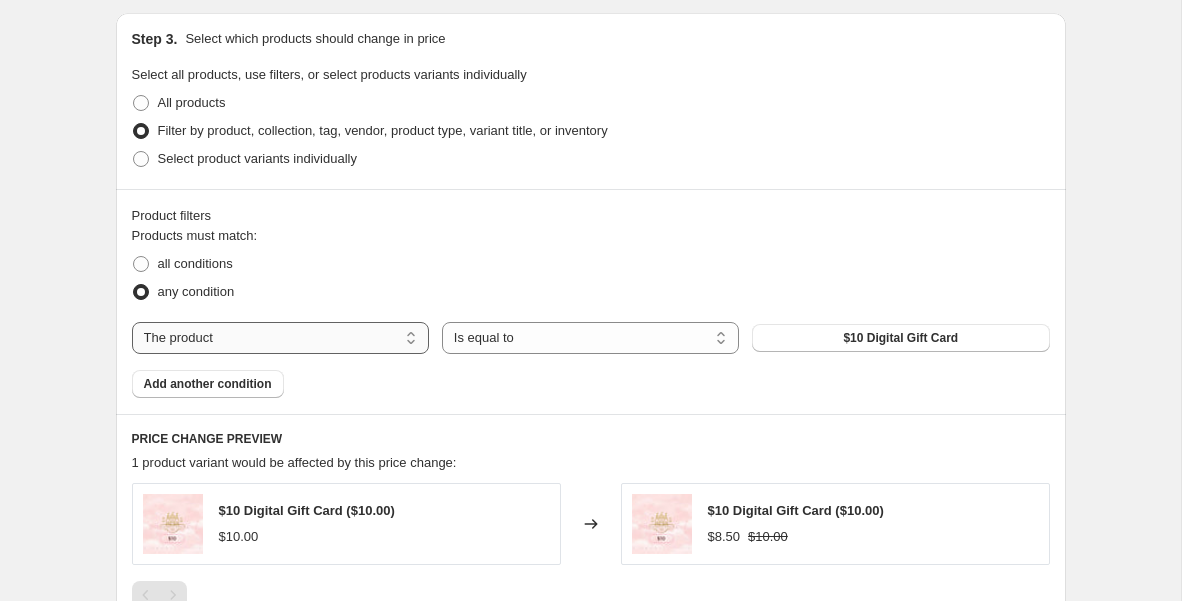 scroll, scrollTop: 923, scrollLeft: 0, axis: vertical 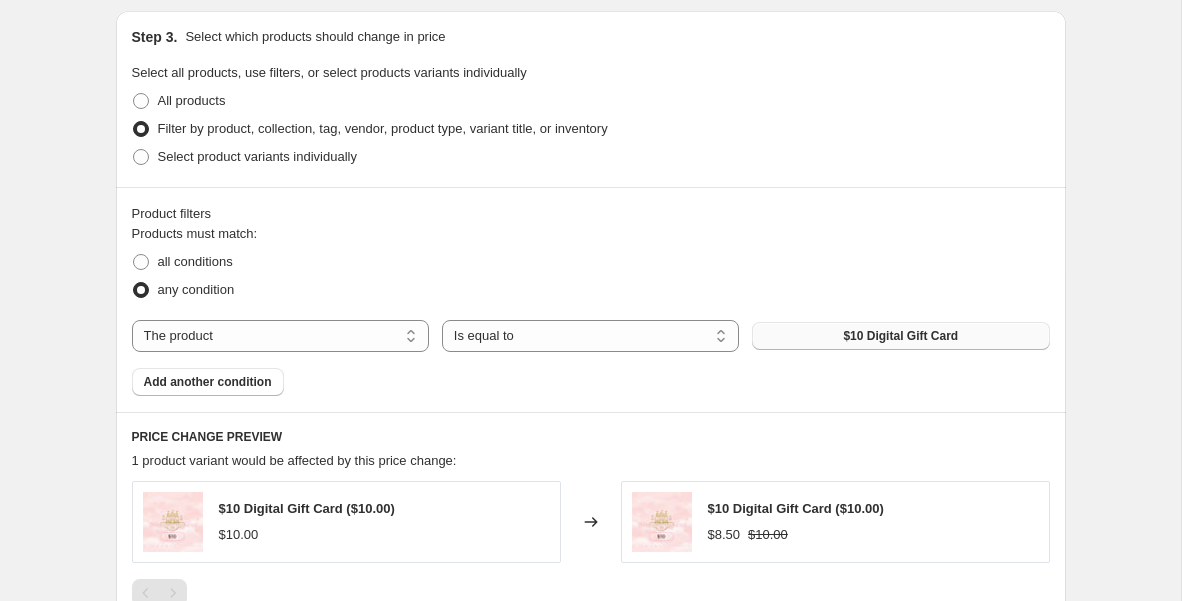 click on "$10 Digital Gift Card" at bounding box center (900, 336) 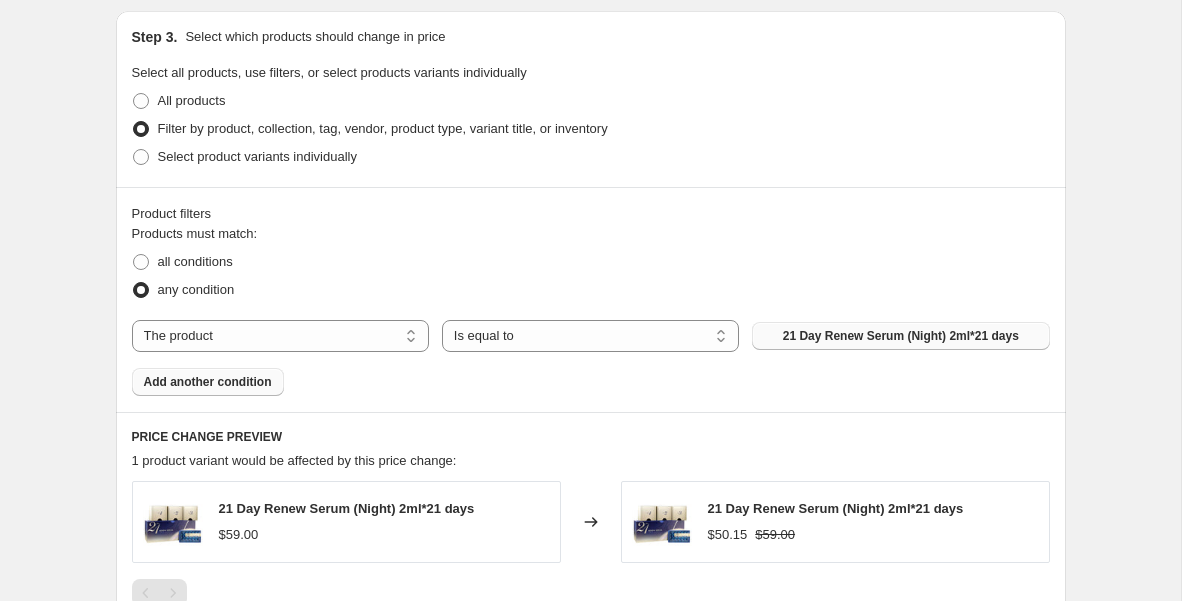 click on "Add another condition" at bounding box center [208, 382] 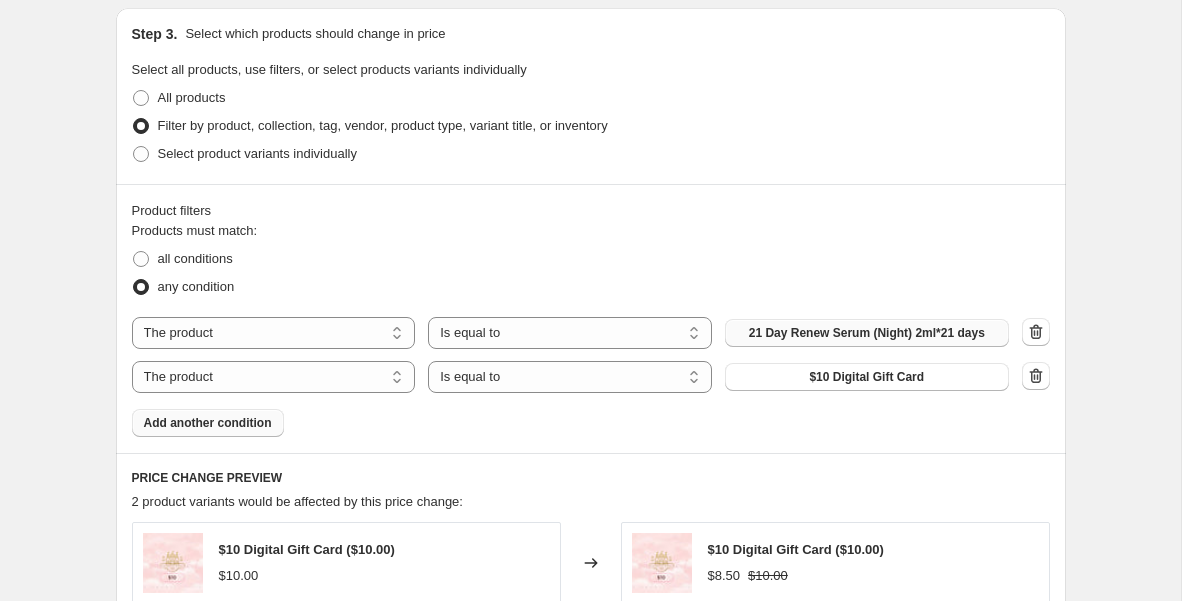 scroll, scrollTop: 922, scrollLeft: 0, axis: vertical 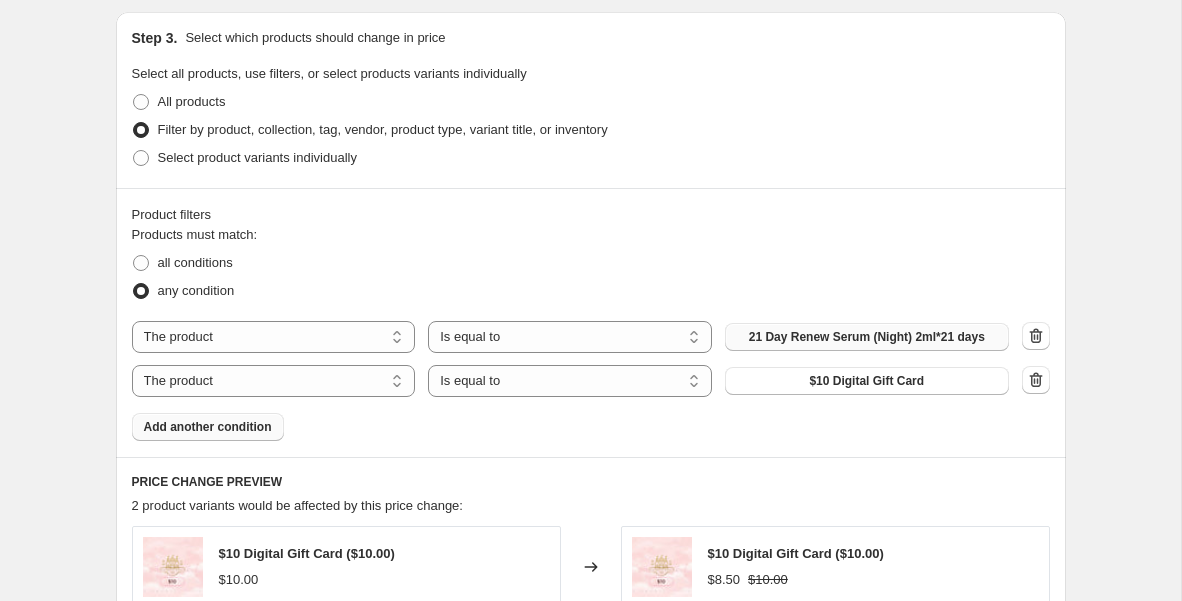 click on "$10 Digital Gift Card" at bounding box center (866, 381) 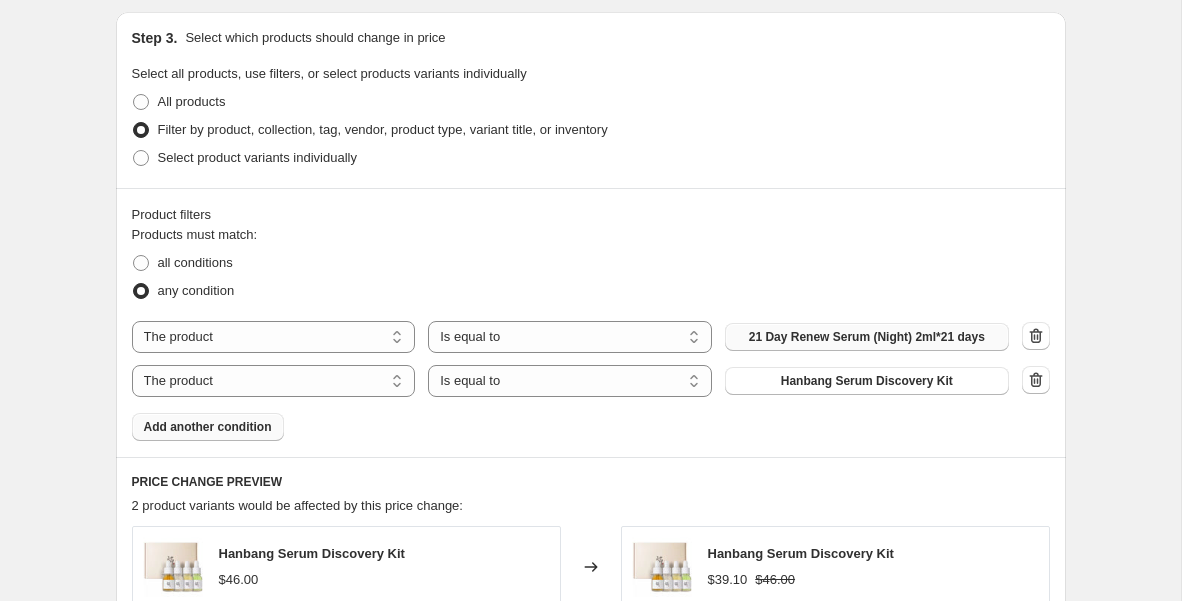 click on "Add another condition" at bounding box center [208, 427] 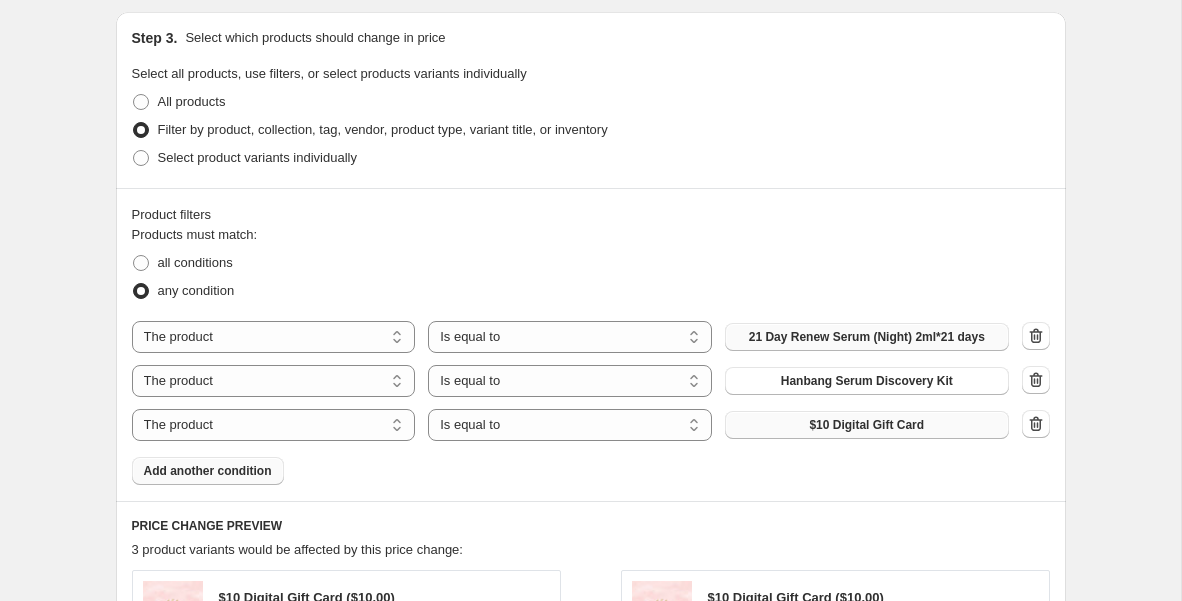 click on "$10 Digital Gift Card" at bounding box center (866, 425) 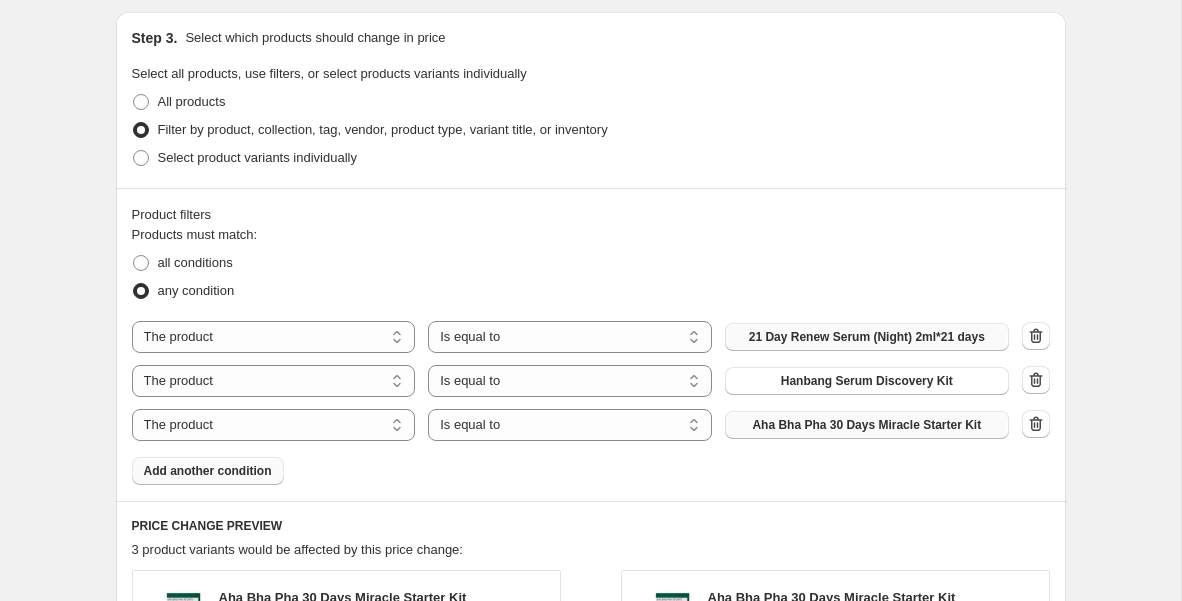 click on "Add another condition" at bounding box center (208, 471) 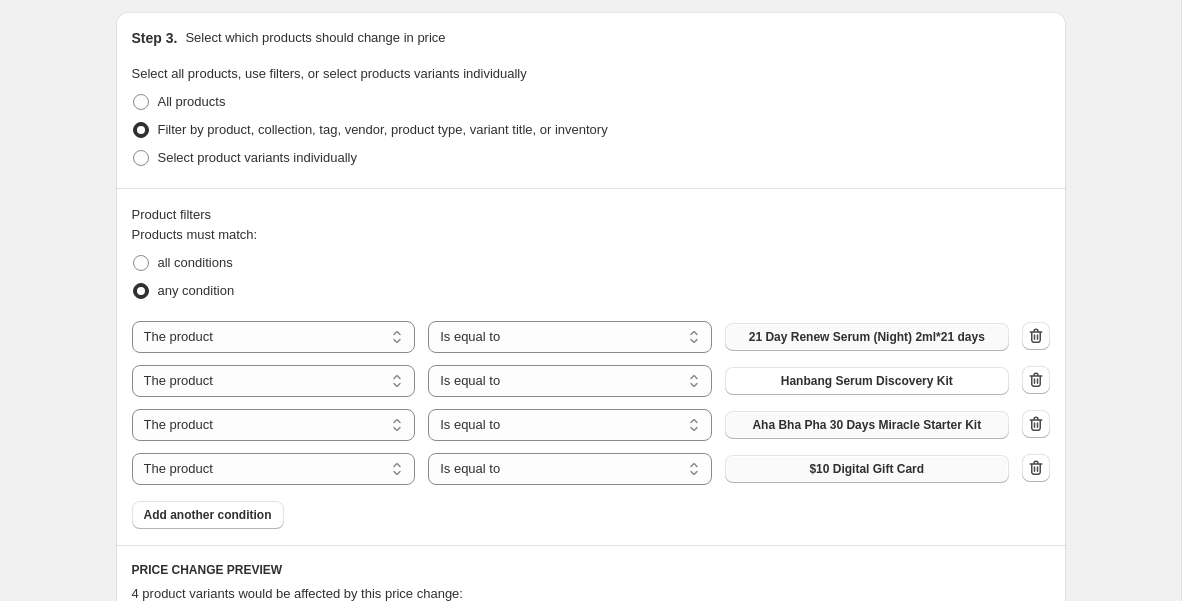 click on "$10 Digital Gift Card" at bounding box center [866, 469] 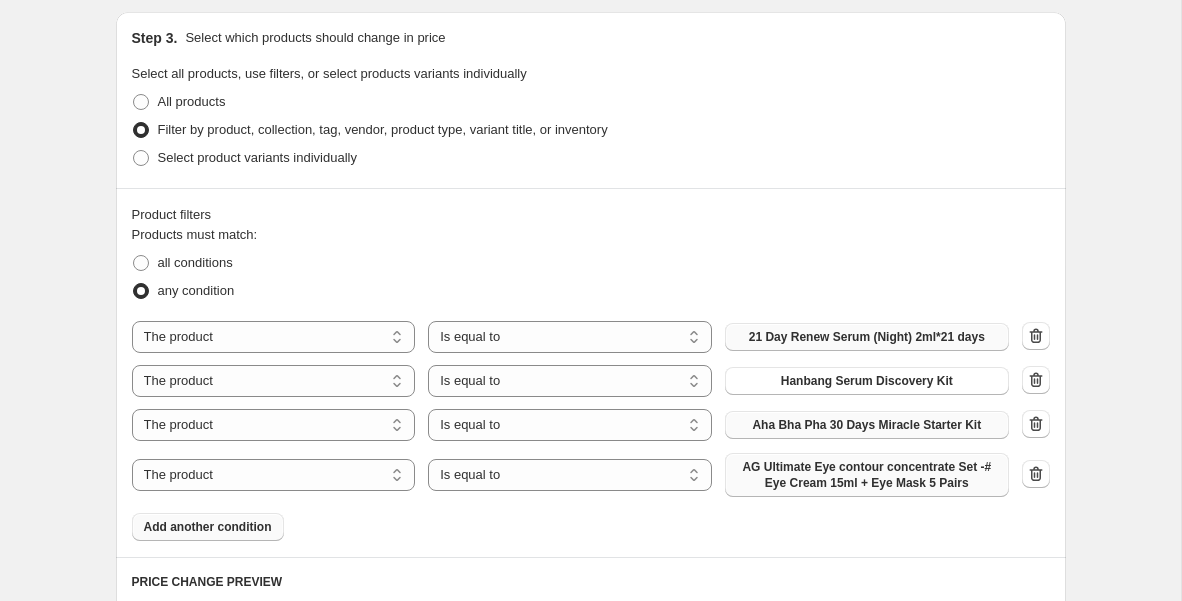 click on "Add another condition" at bounding box center (208, 527) 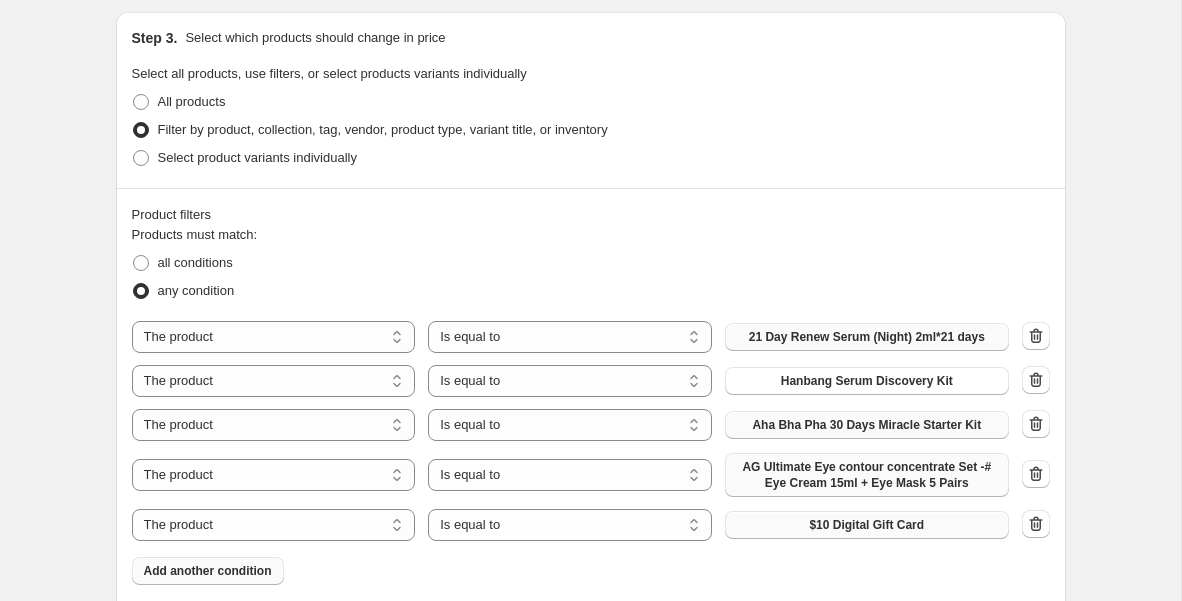 click on "$10 Digital Gift Card" at bounding box center [866, 525] 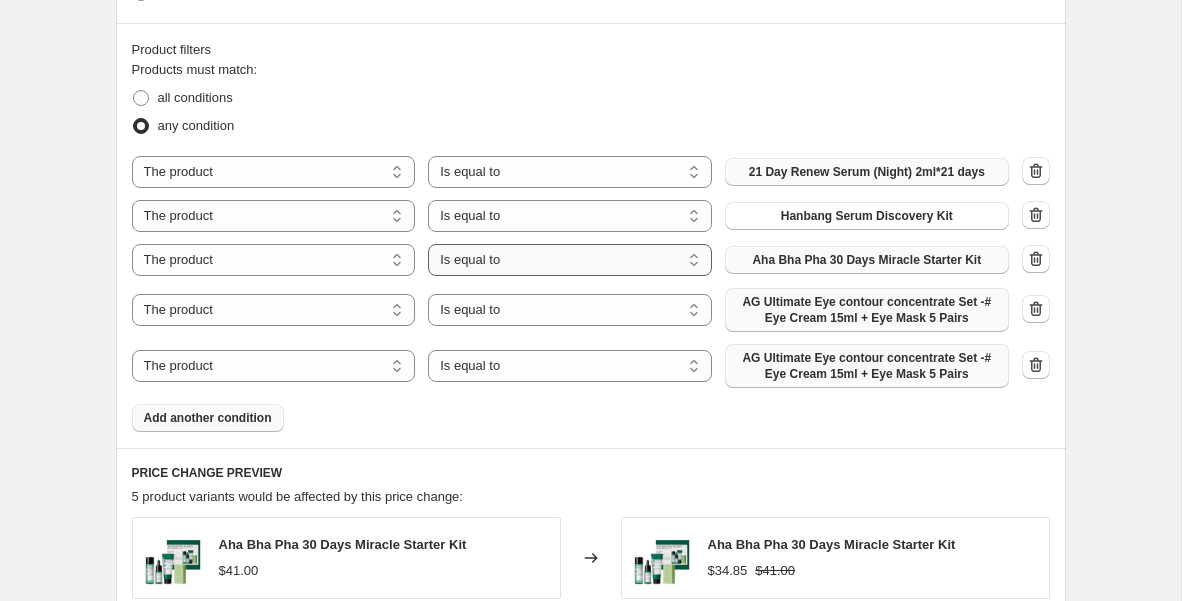 scroll, scrollTop: 1008, scrollLeft: 0, axis: vertical 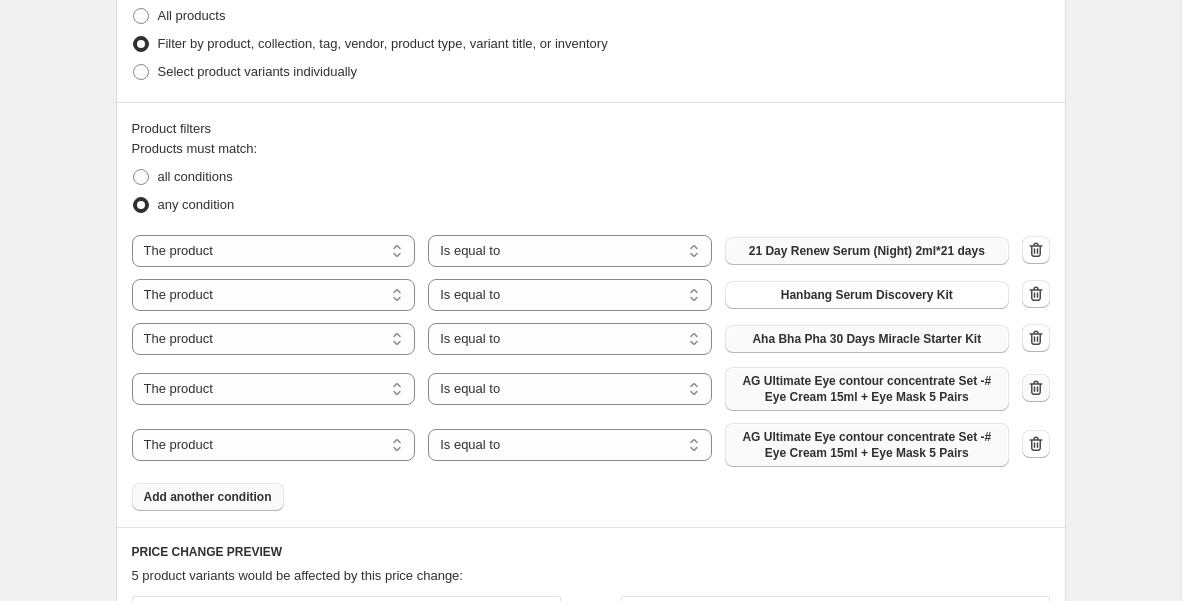 click 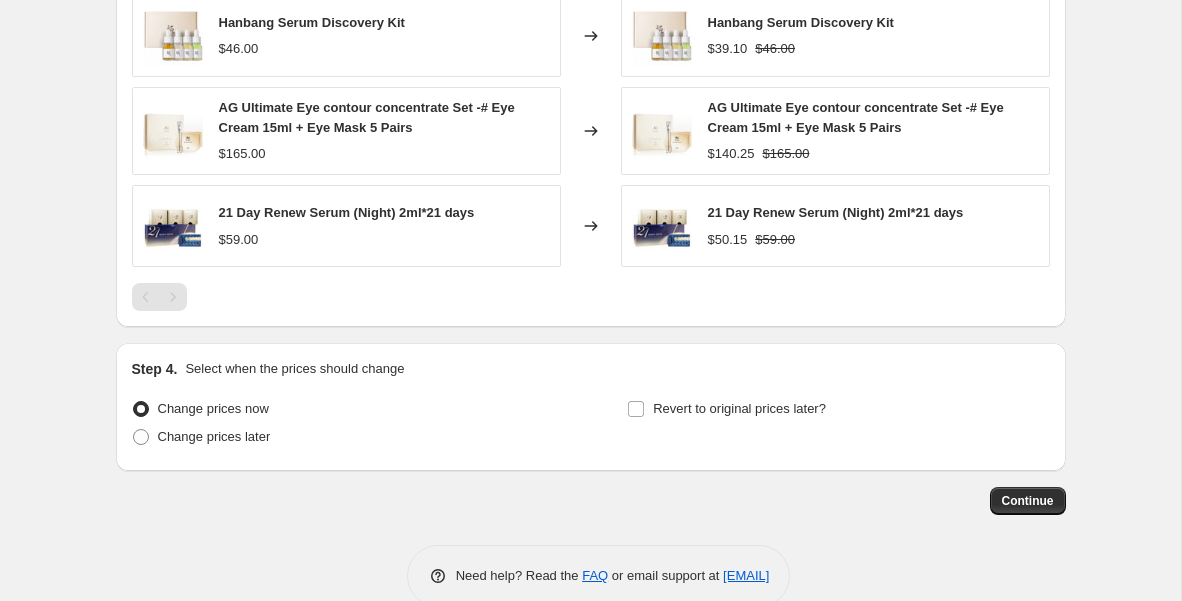 scroll, scrollTop: 1681, scrollLeft: 0, axis: vertical 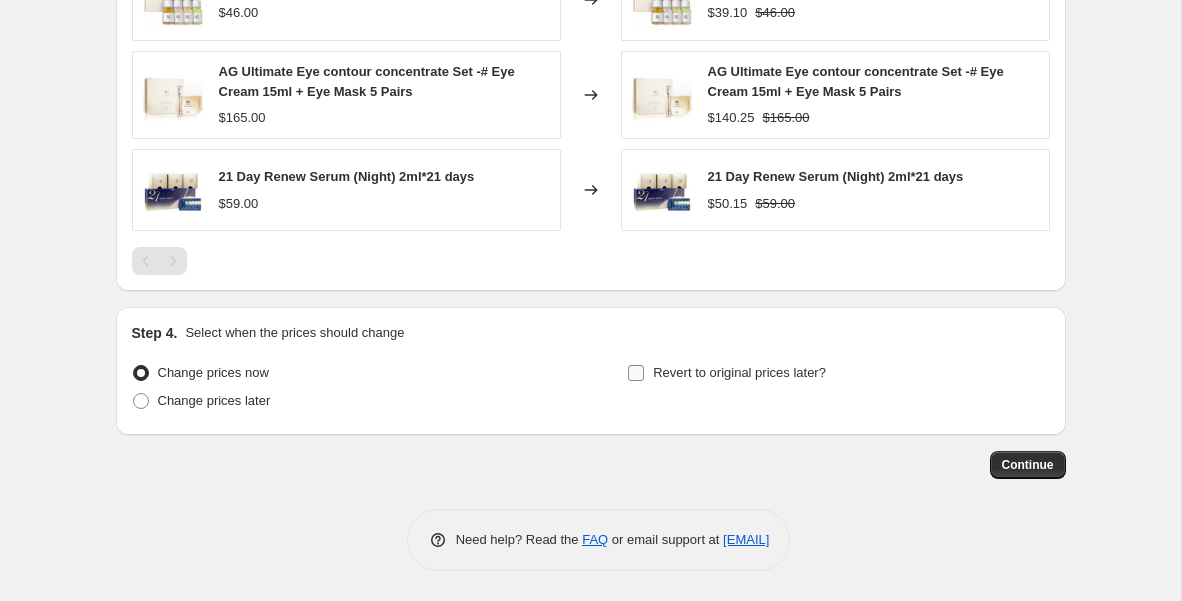 click on "Revert to original prices later?" at bounding box center (636, 373) 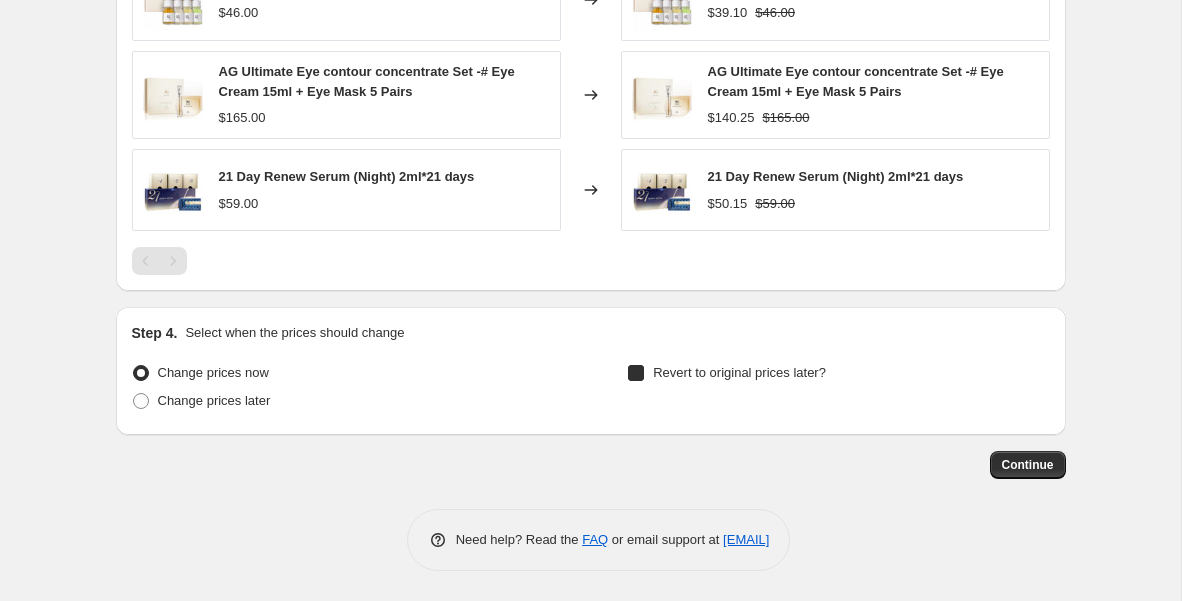 checkbox on "true" 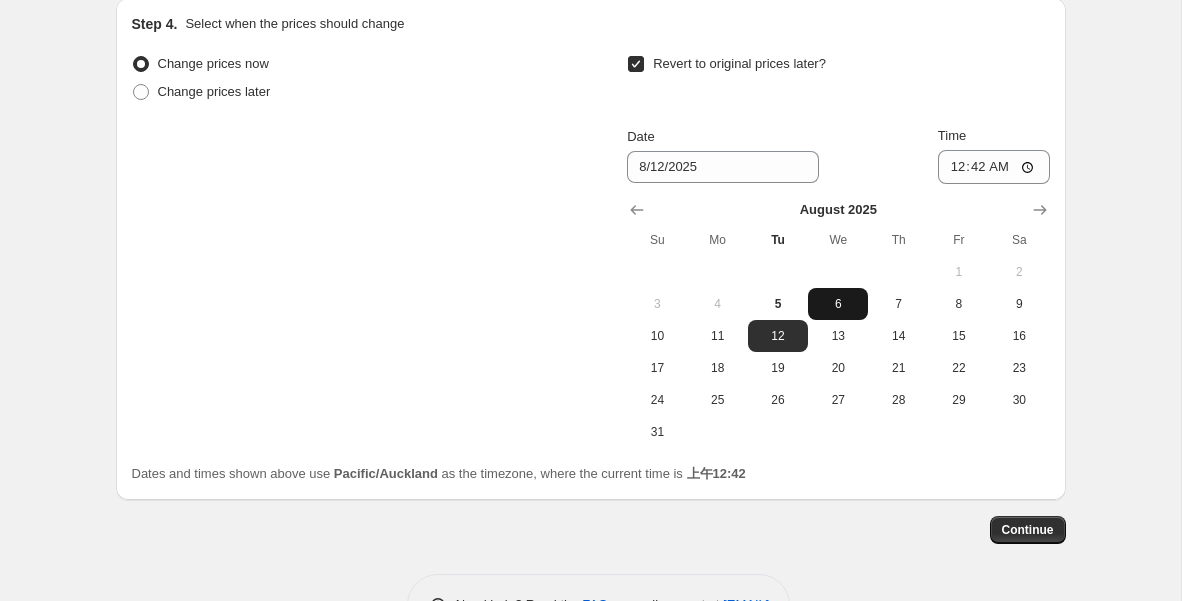 scroll, scrollTop: 1996, scrollLeft: 0, axis: vertical 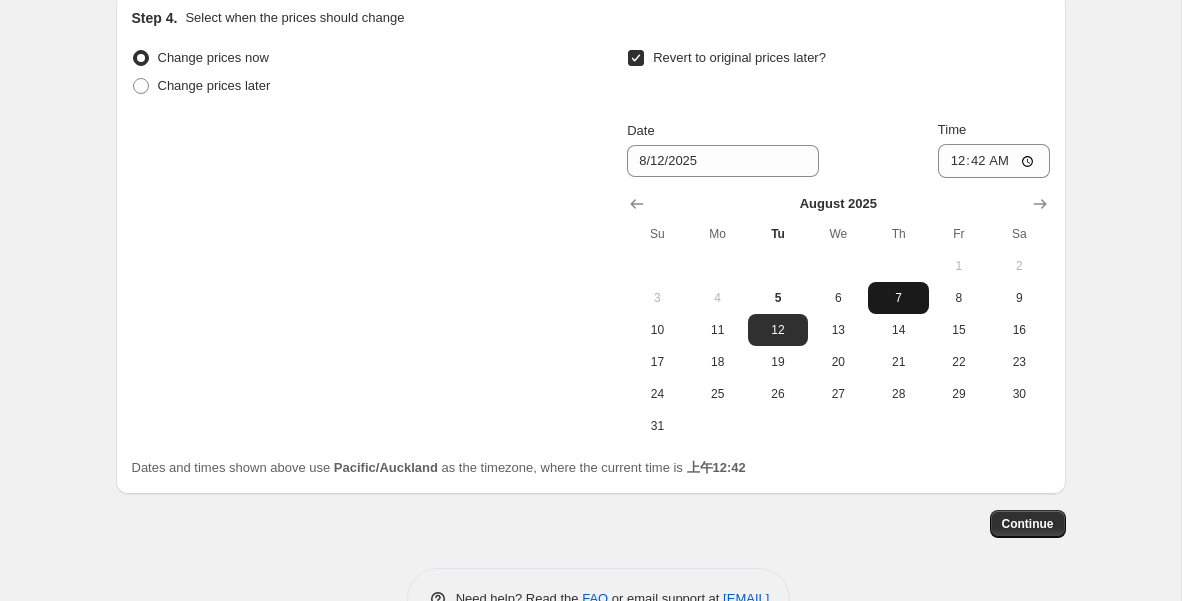 click on "7" at bounding box center [898, 298] 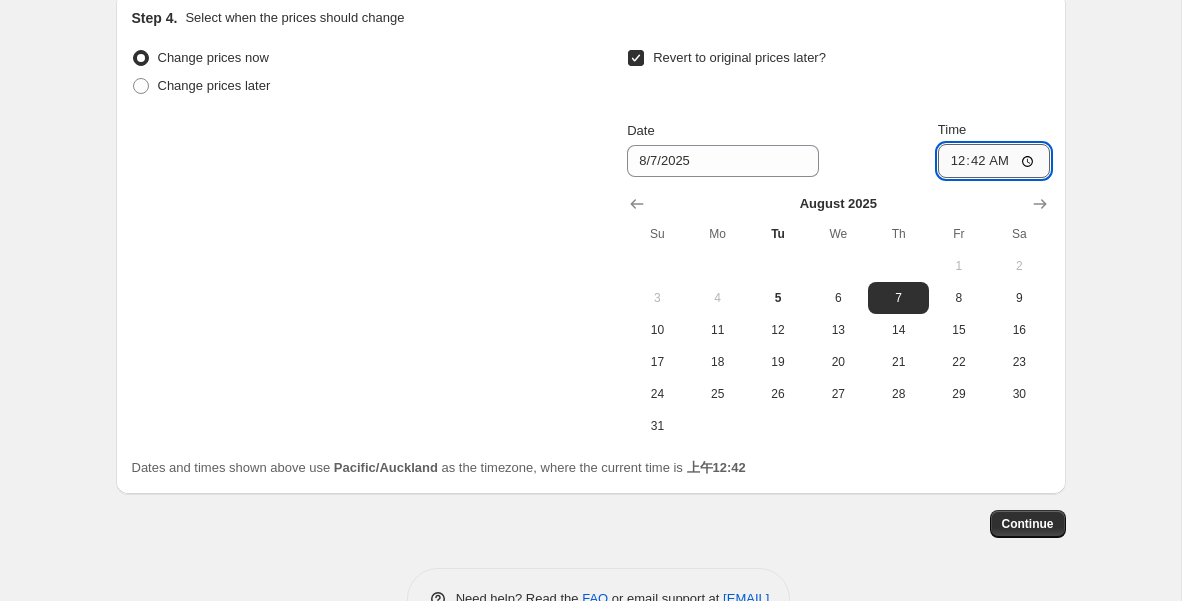 click on "00:42" at bounding box center (994, 161) 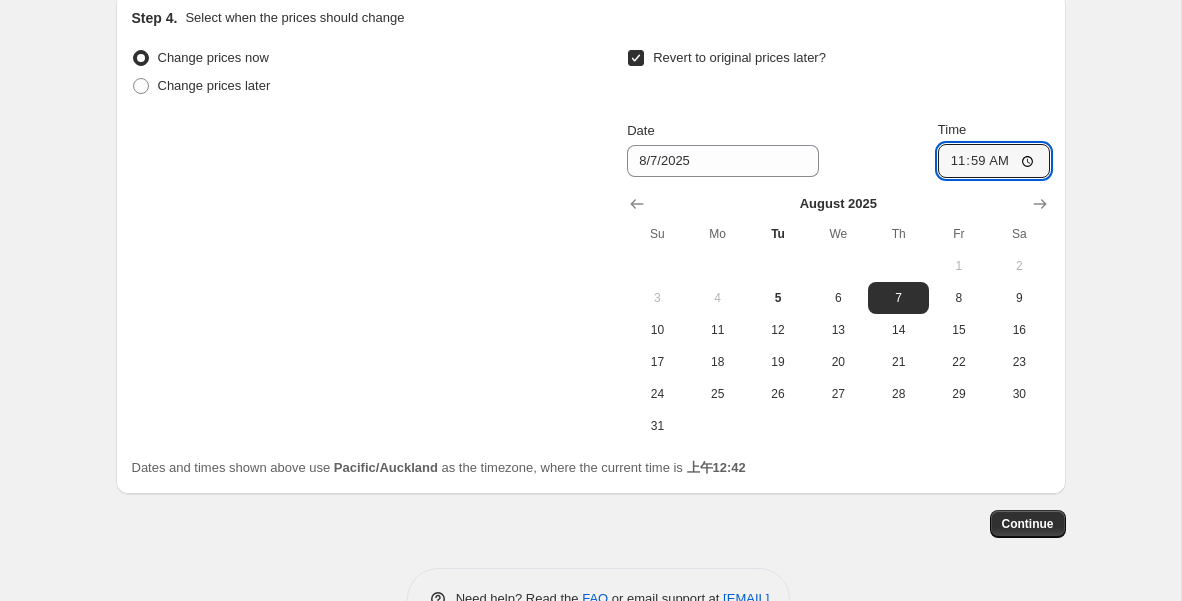 type on "11:59" 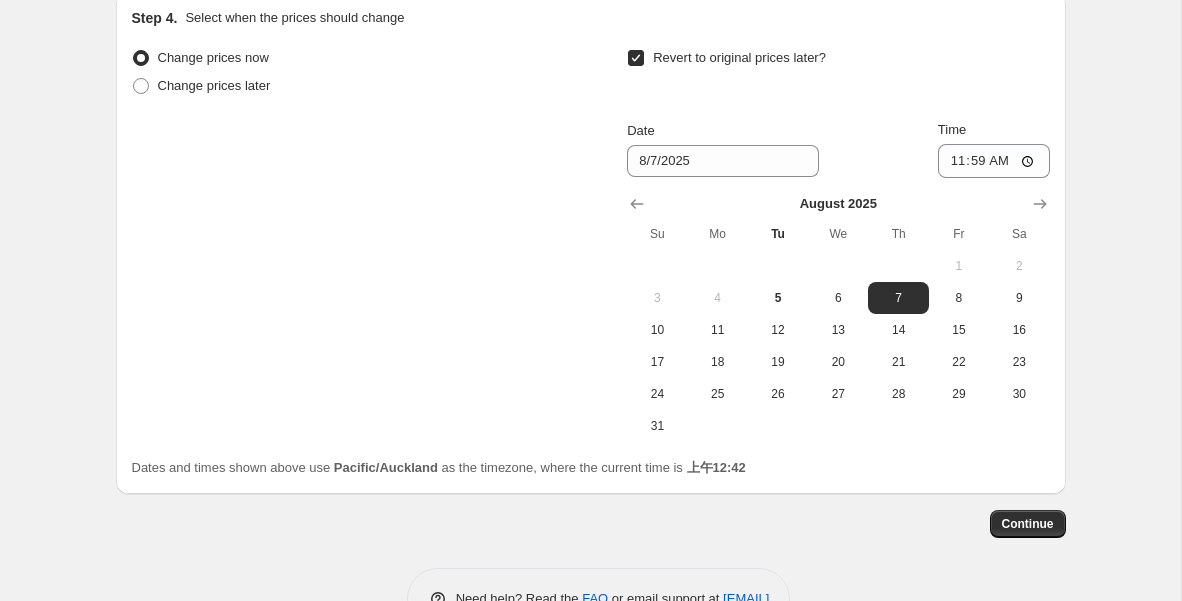 click on "Create new price change job. This page is ready Create new price change job Draft Step 1. Optionally give your price change job a title (eg "March 30% off sale on boots") winter skinset 15% off [MONTH][YEAR] This title is just for internal use, customers won't see it Step 2. Select how the prices should change Use bulk price change rules Set product prices individually Use CSV upload Price Change type Change the price to a certain amount Change the price by a certain amount Change the price by a certain percentage Change the price to the current compare at price (price before sale) Change the price by a certain amount relative to the compare at price Change the price by a certain percentage relative to the compare at price Don't change the price Change the price by a certain percentage relative to the cost per item Change price to certain cost margin Change the price by a certain percentage Price change amount -15 % (Price drop) Rounding Round to nearest .01 Round to nearest whole number End prices in .99 $41.00" at bounding box center [591, -668] 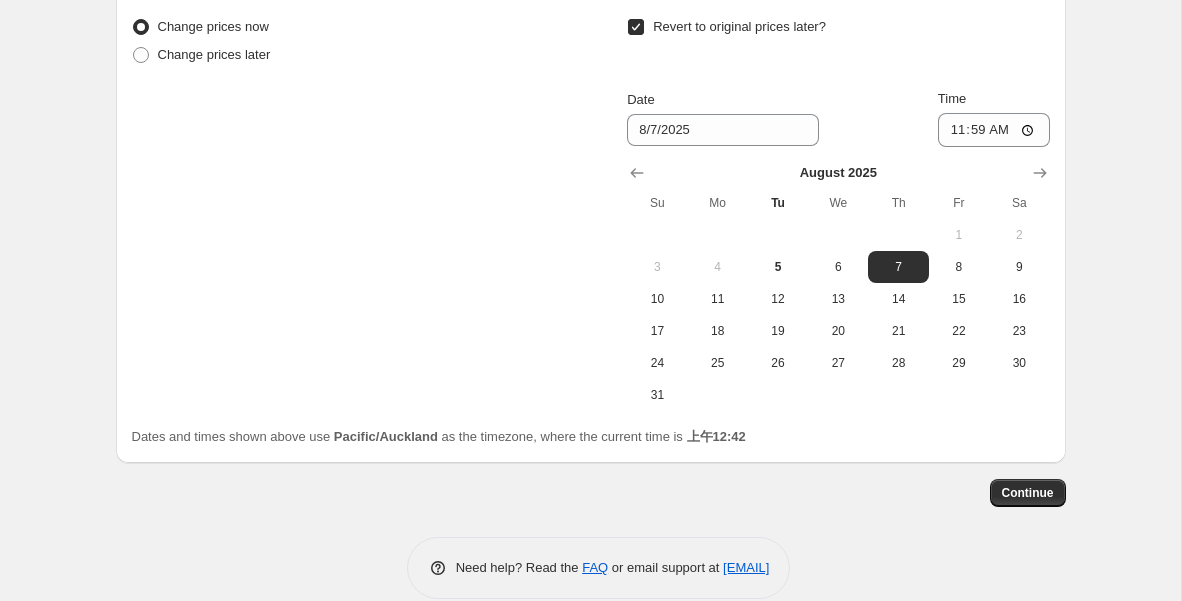 scroll, scrollTop: 2046, scrollLeft: 0, axis: vertical 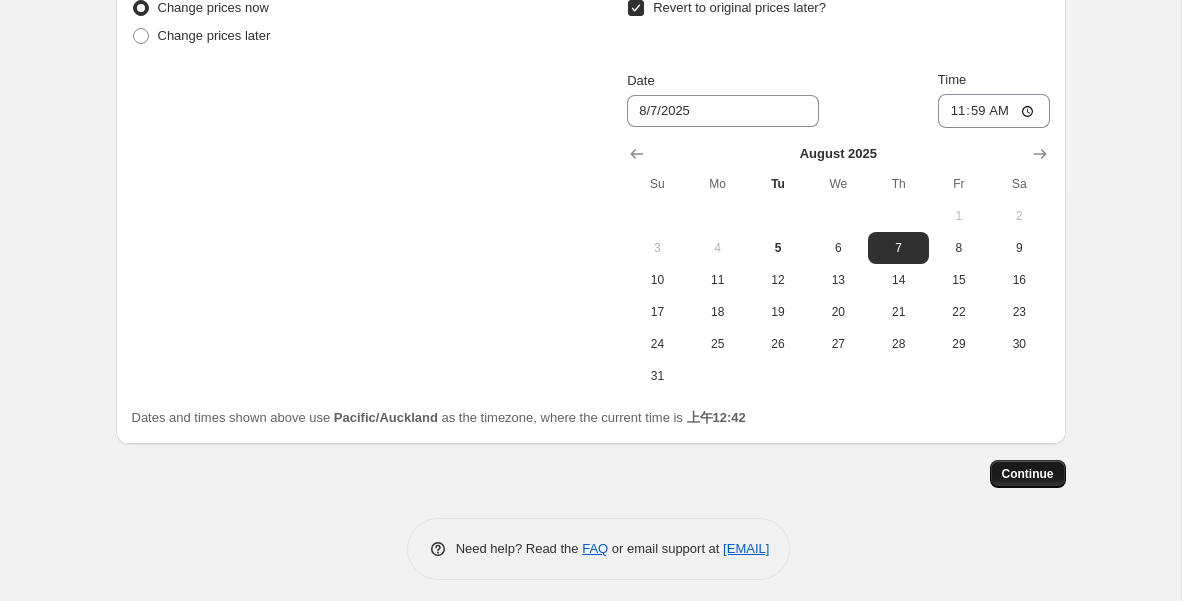 click on "Continue" at bounding box center (1028, 474) 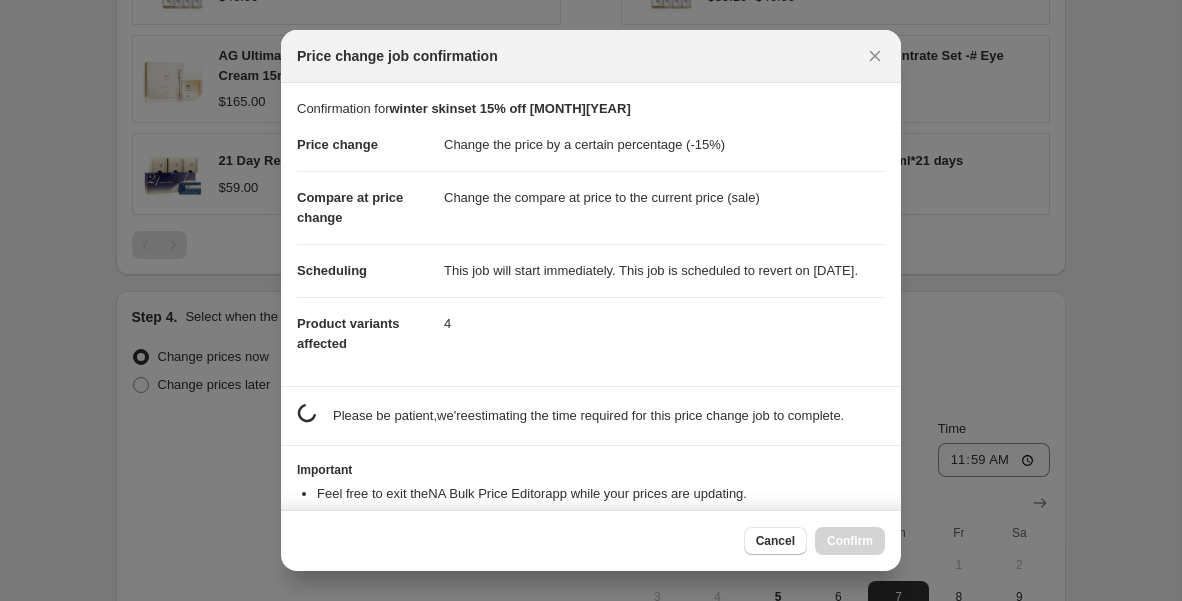 scroll, scrollTop: 0, scrollLeft: 0, axis: both 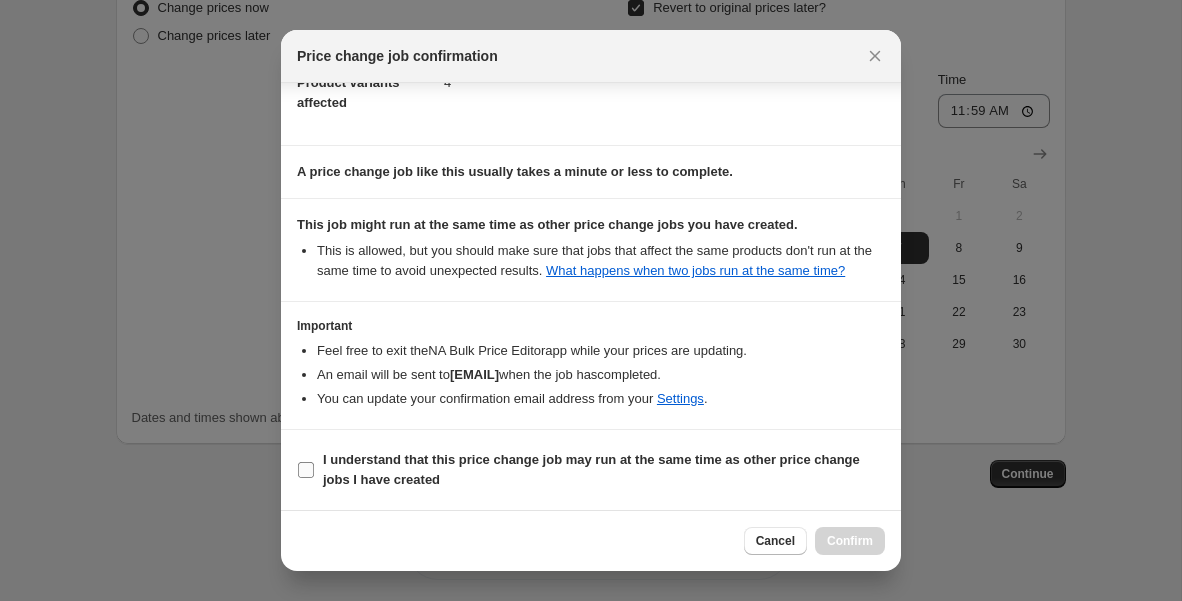 click on "I understand that this price change job may run at the same time as other price change jobs I have created" at bounding box center [306, 470] 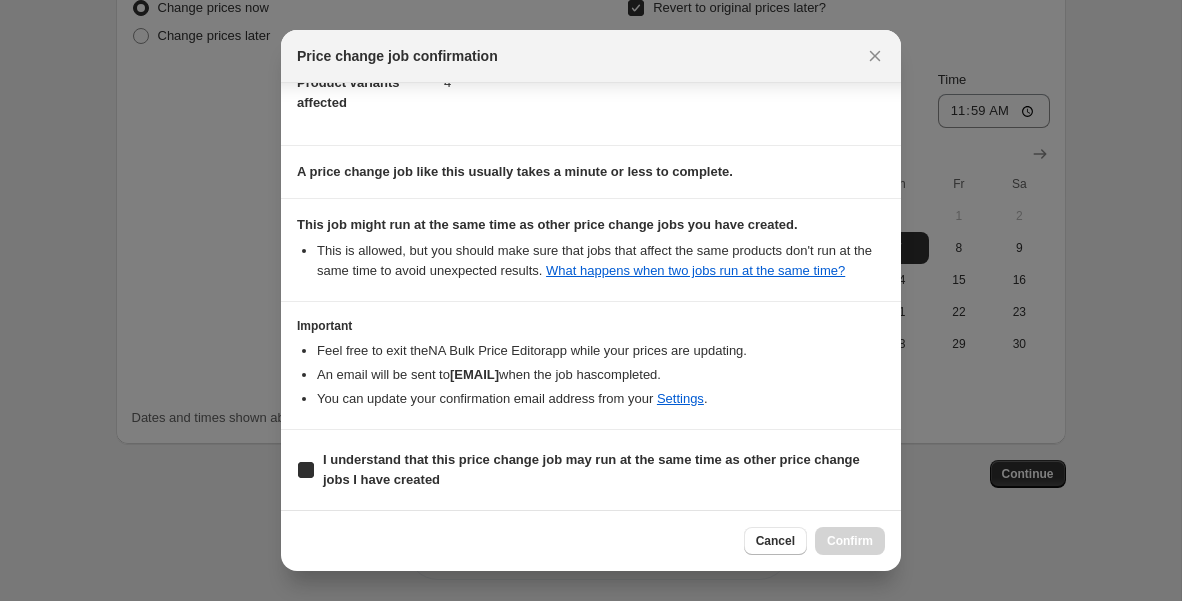 checkbox on "true" 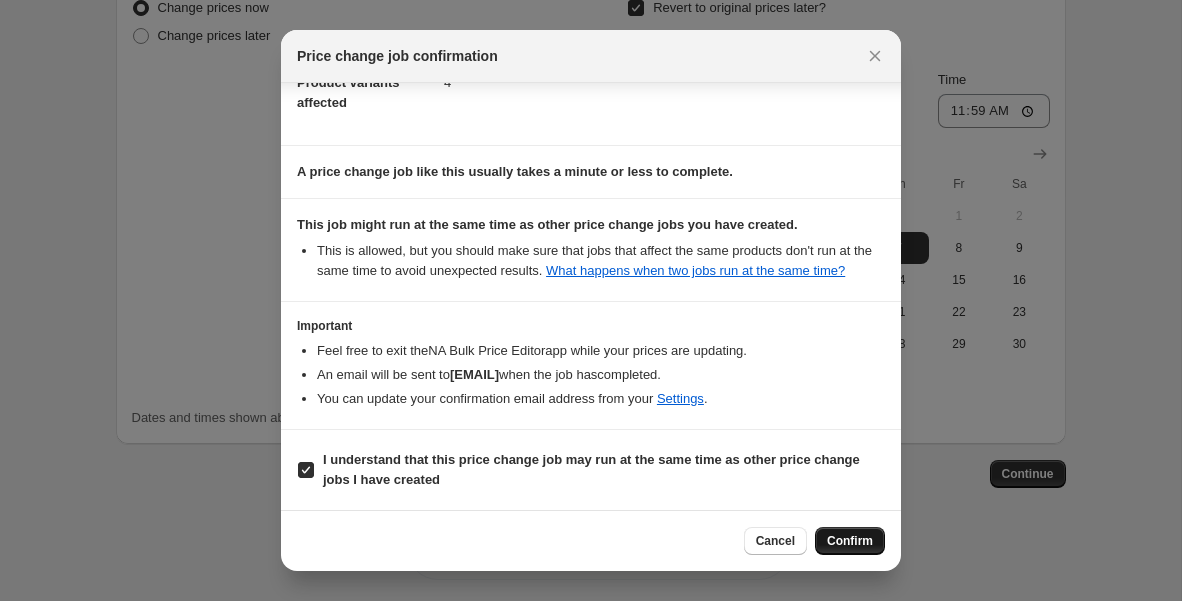 click on "Confirm" at bounding box center (850, 541) 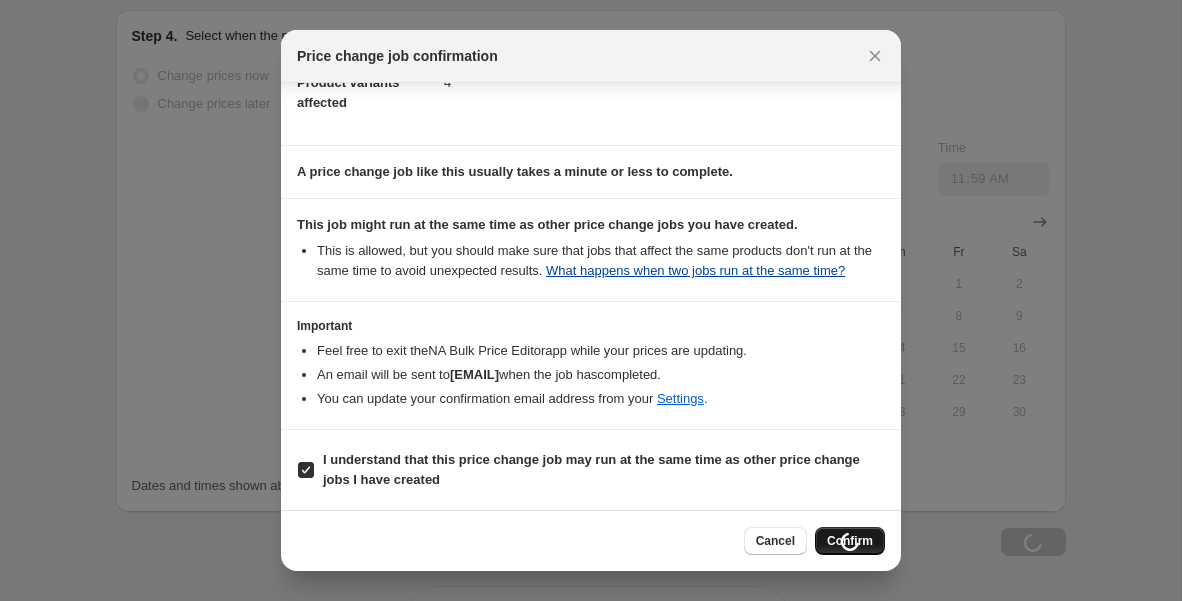 scroll, scrollTop: 2114, scrollLeft: 0, axis: vertical 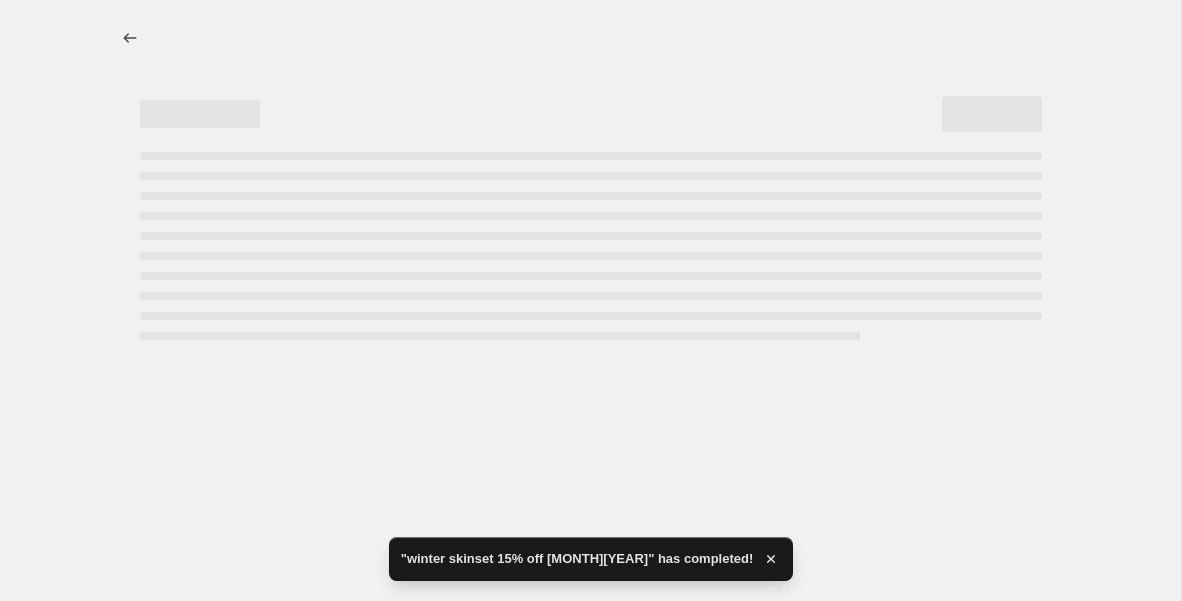 select on "percentage" 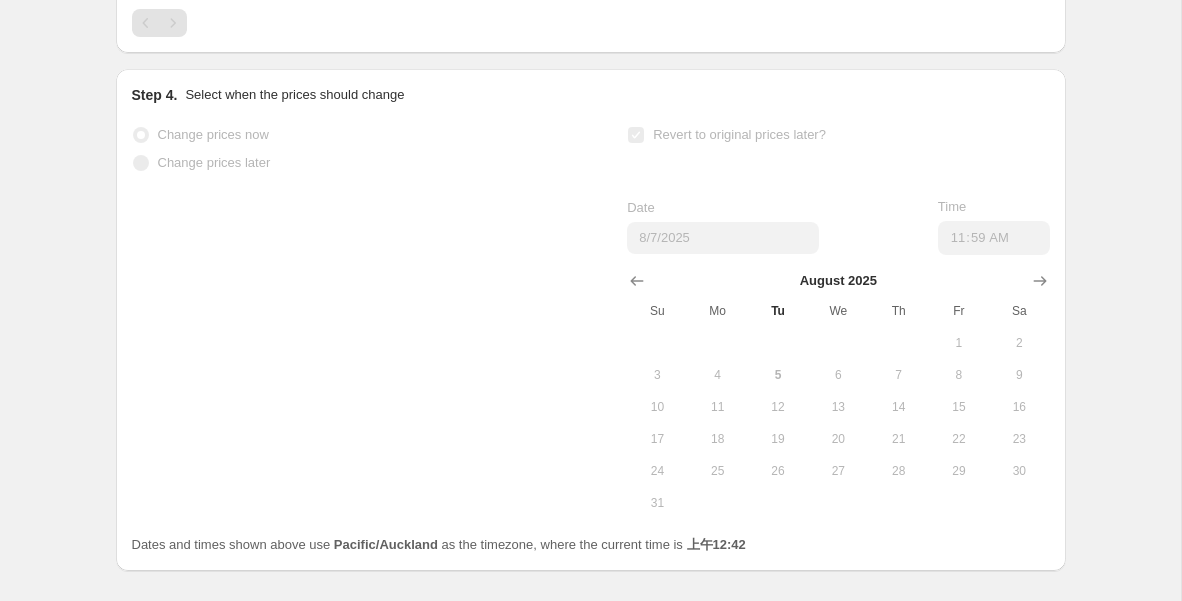 scroll, scrollTop: 2162, scrollLeft: 0, axis: vertical 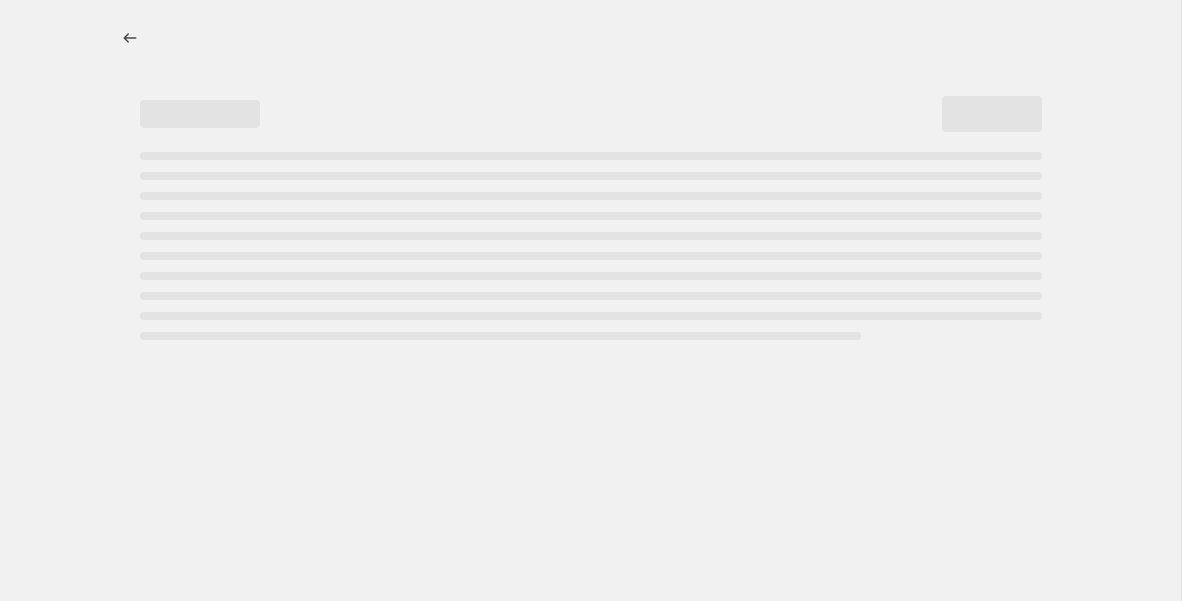 select on "percentage" 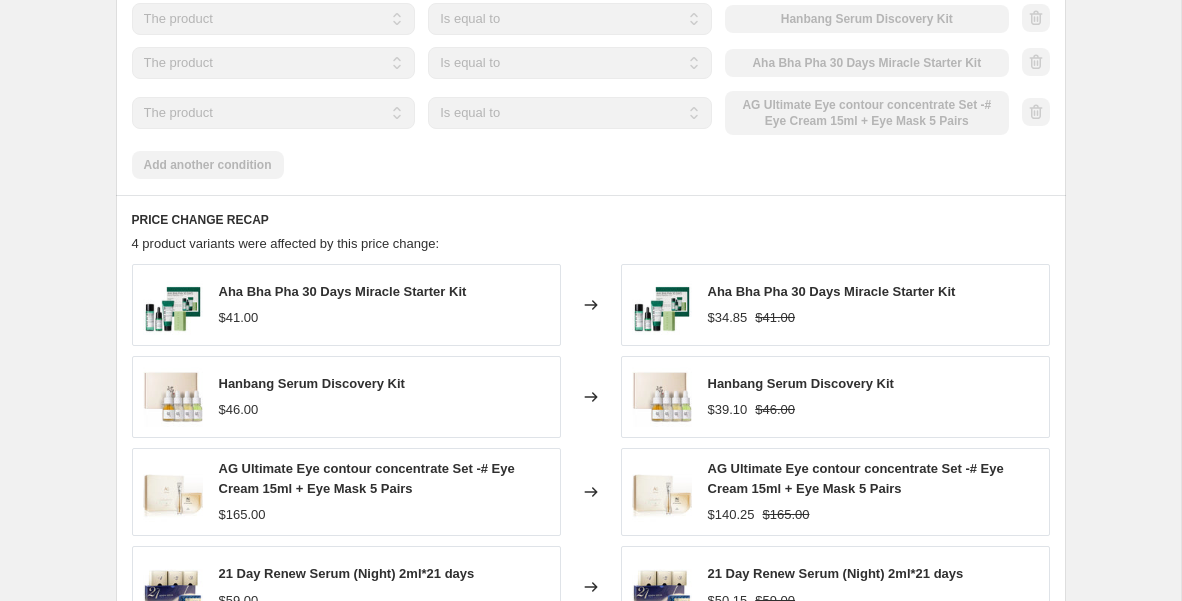 scroll, scrollTop: 1459, scrollLeft: 0, axis: vertical 